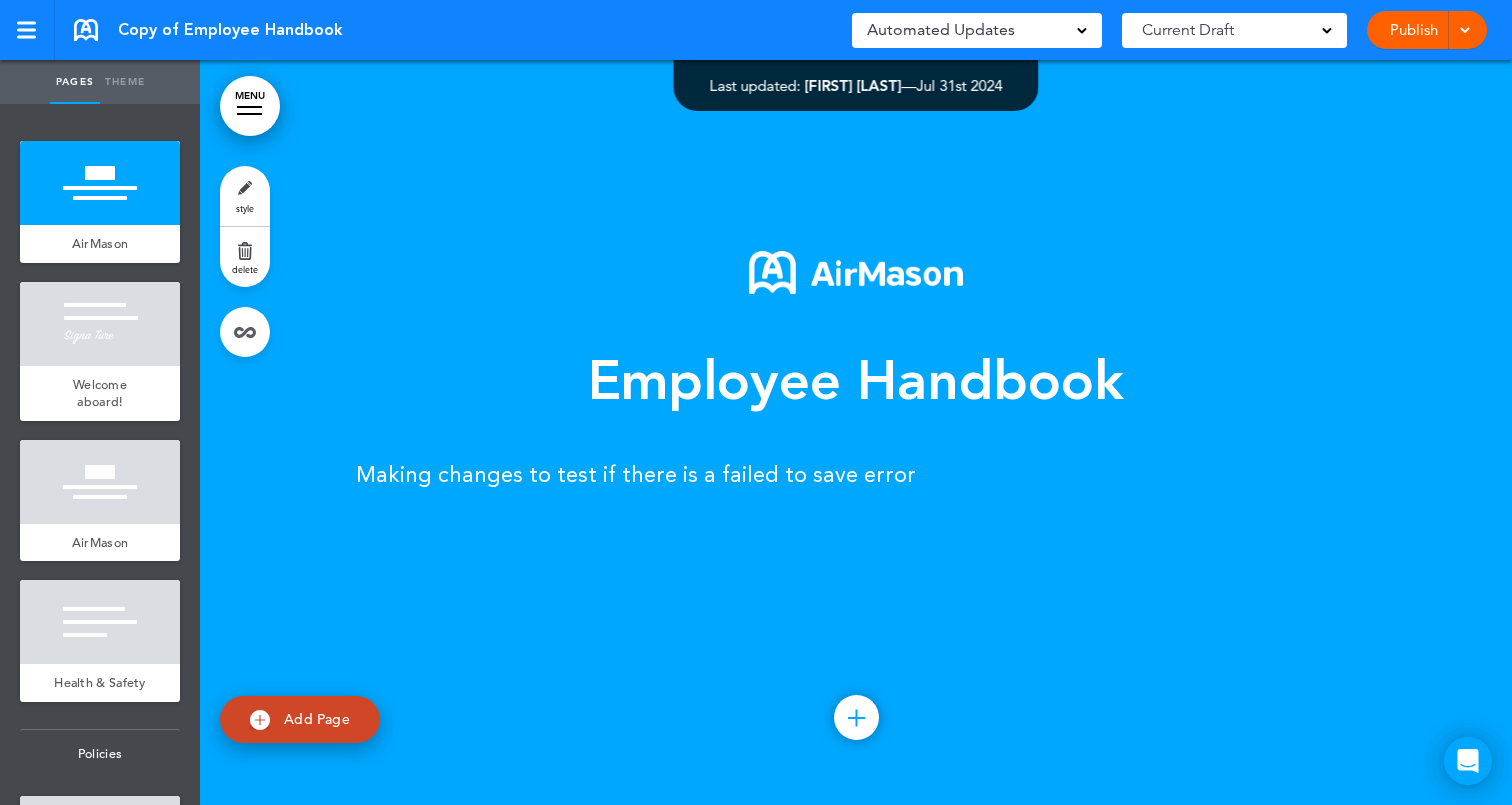 scroll, scrollTop: 0, scrollLeft: 0, axis: both 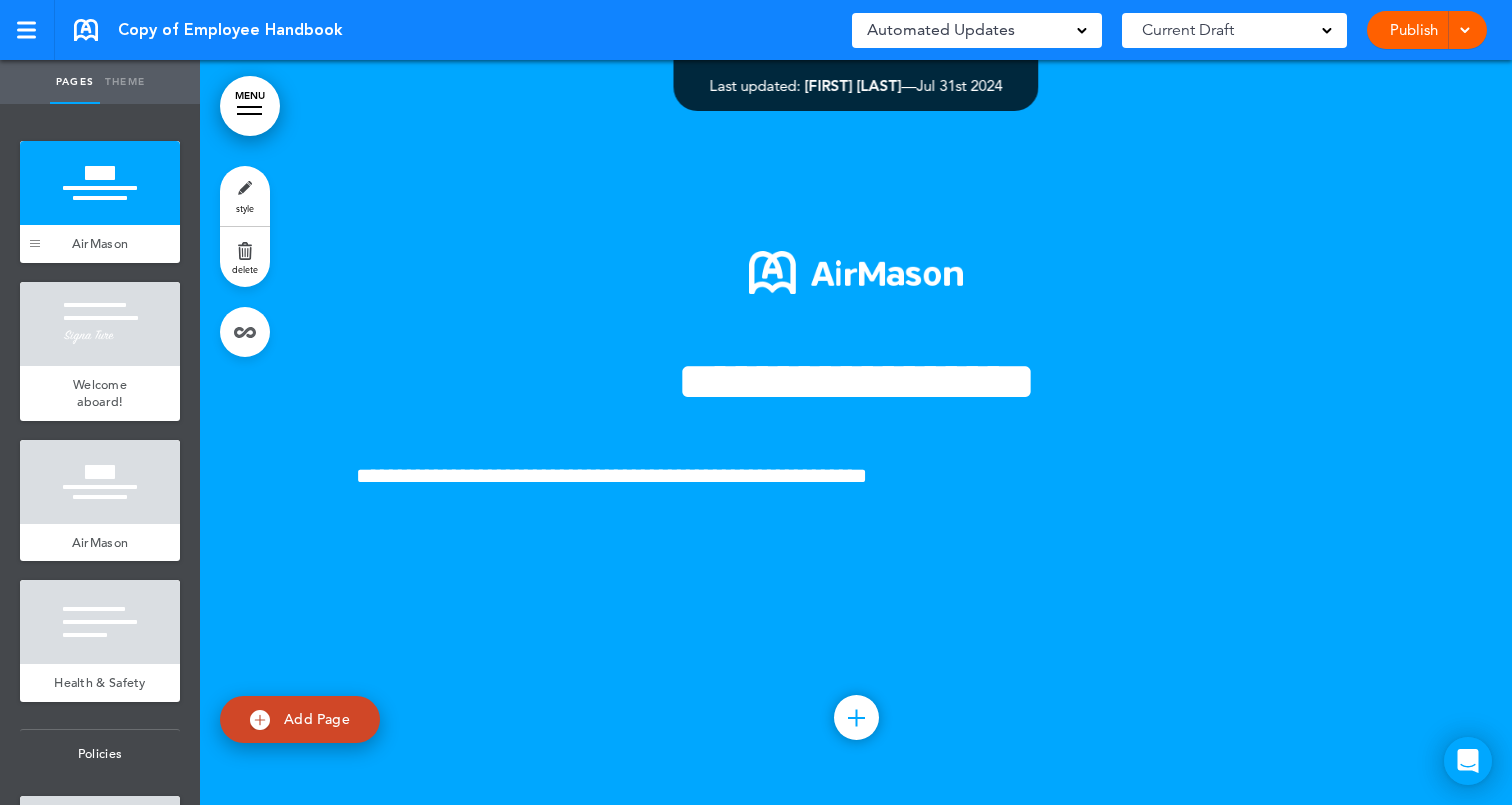 click at bounding box center [35, 240] 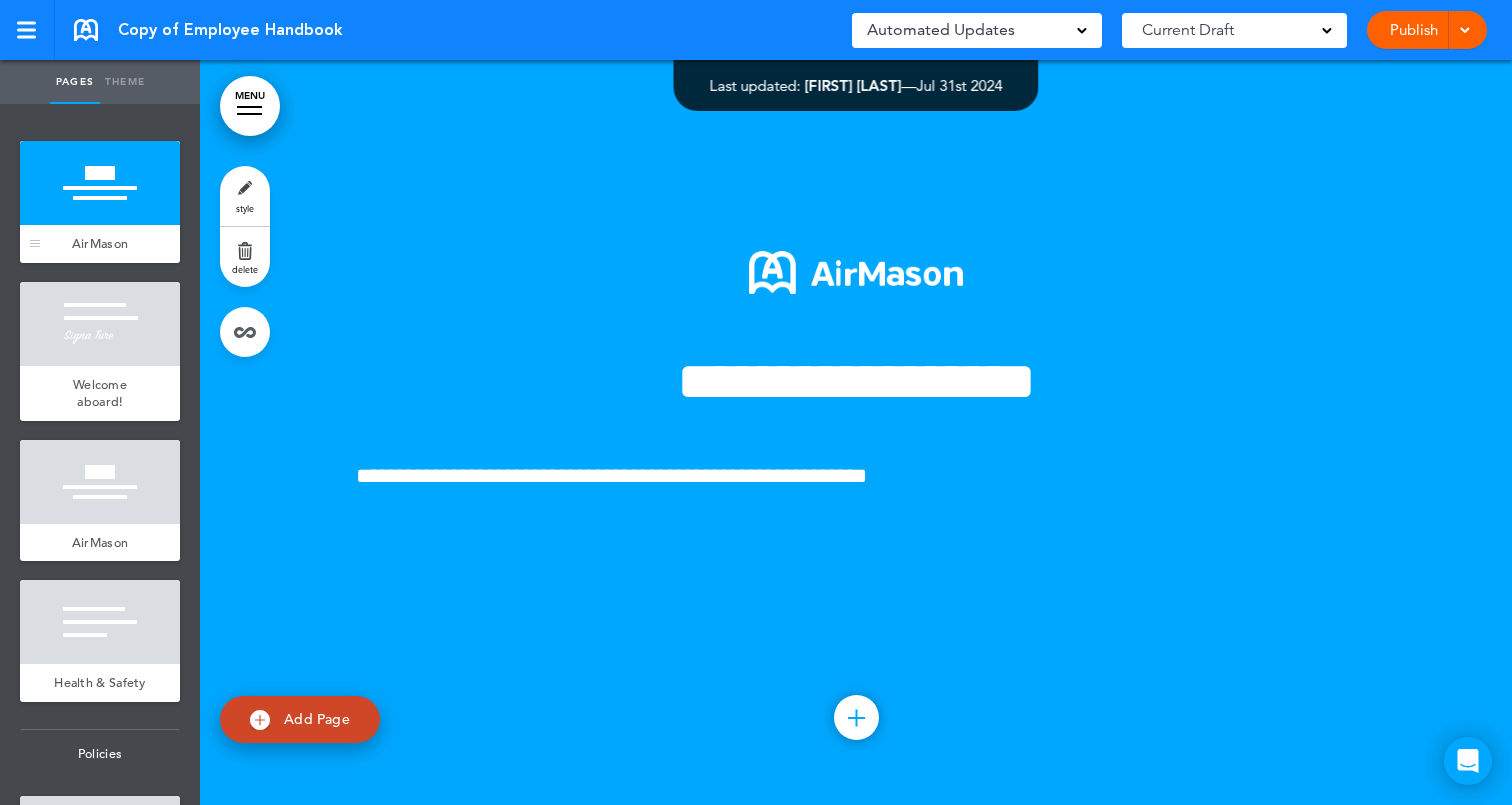 click at bounding box center (100, 183) 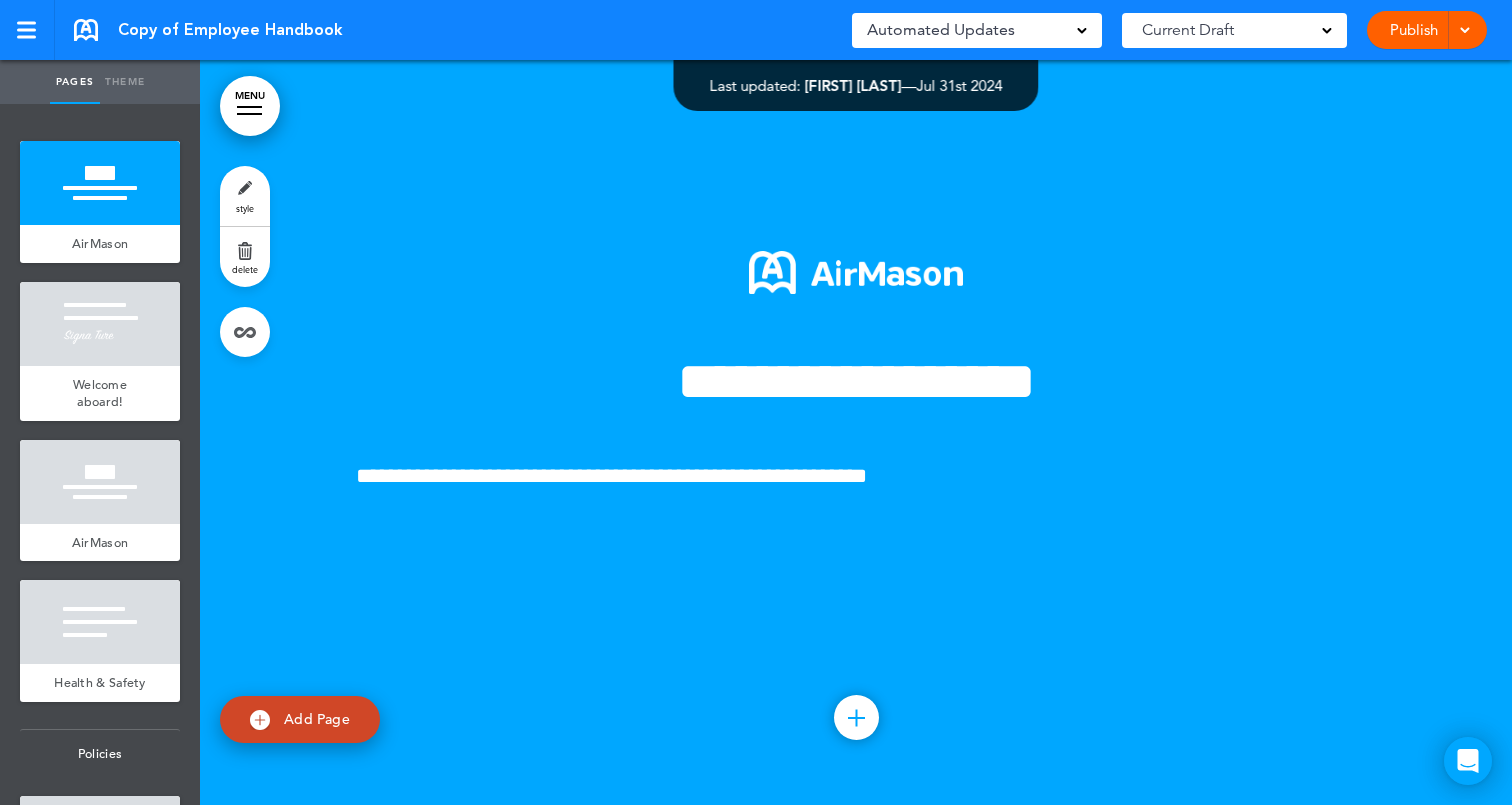 click on "MENU" at bounding box center (250, 106) 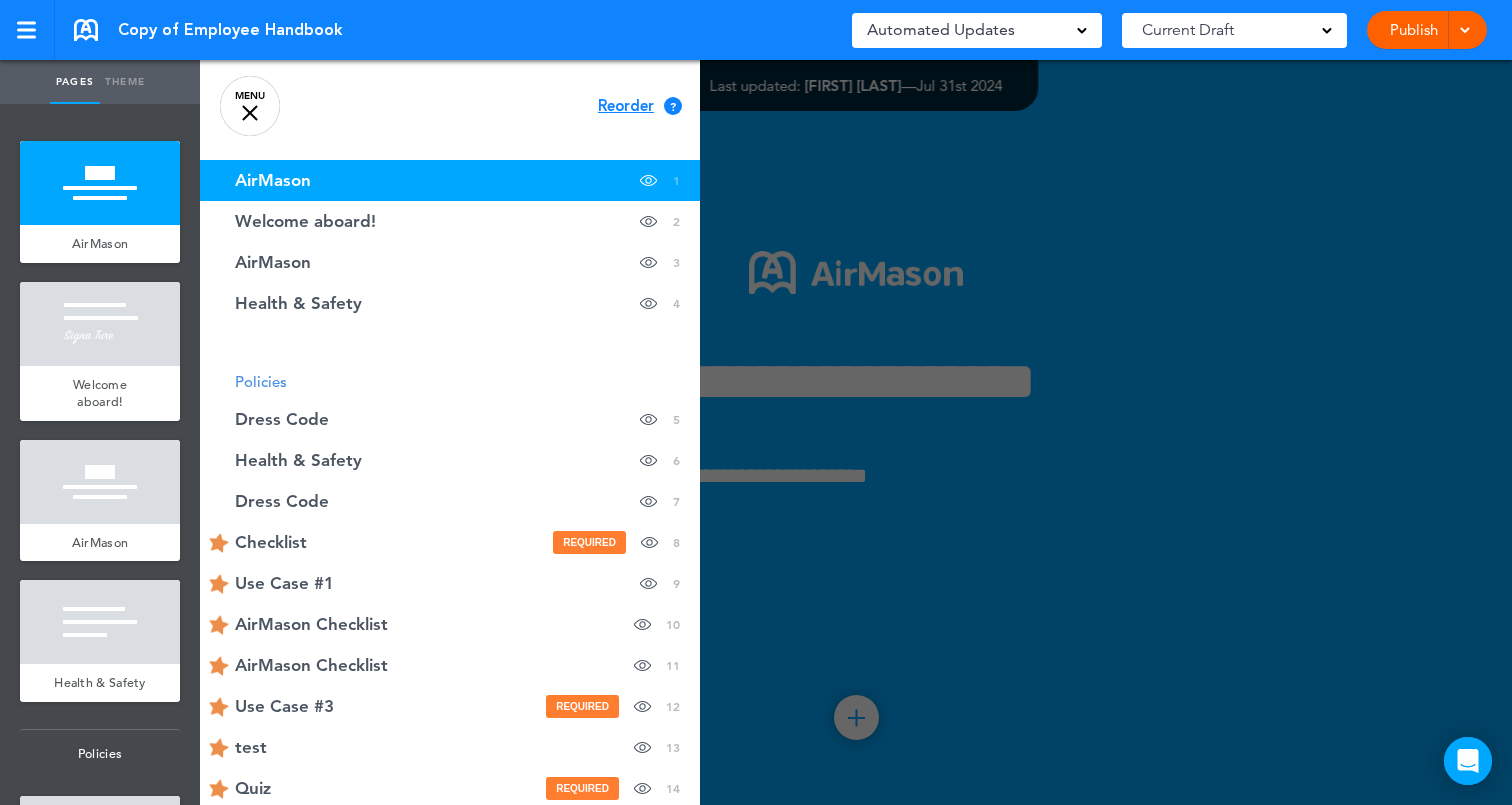 click at bounding box center (250, 113) 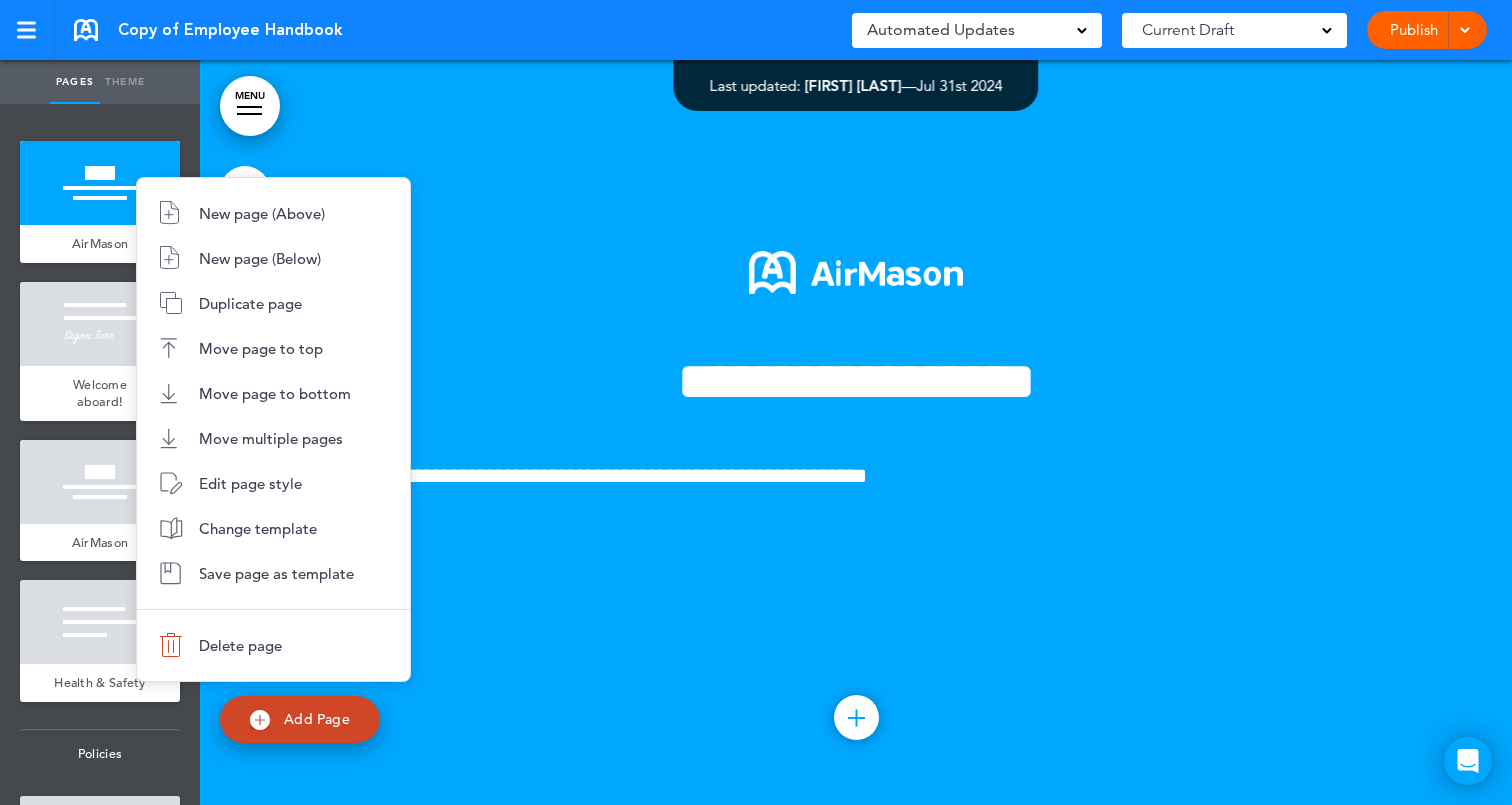 click at bounding box center [756, 402] 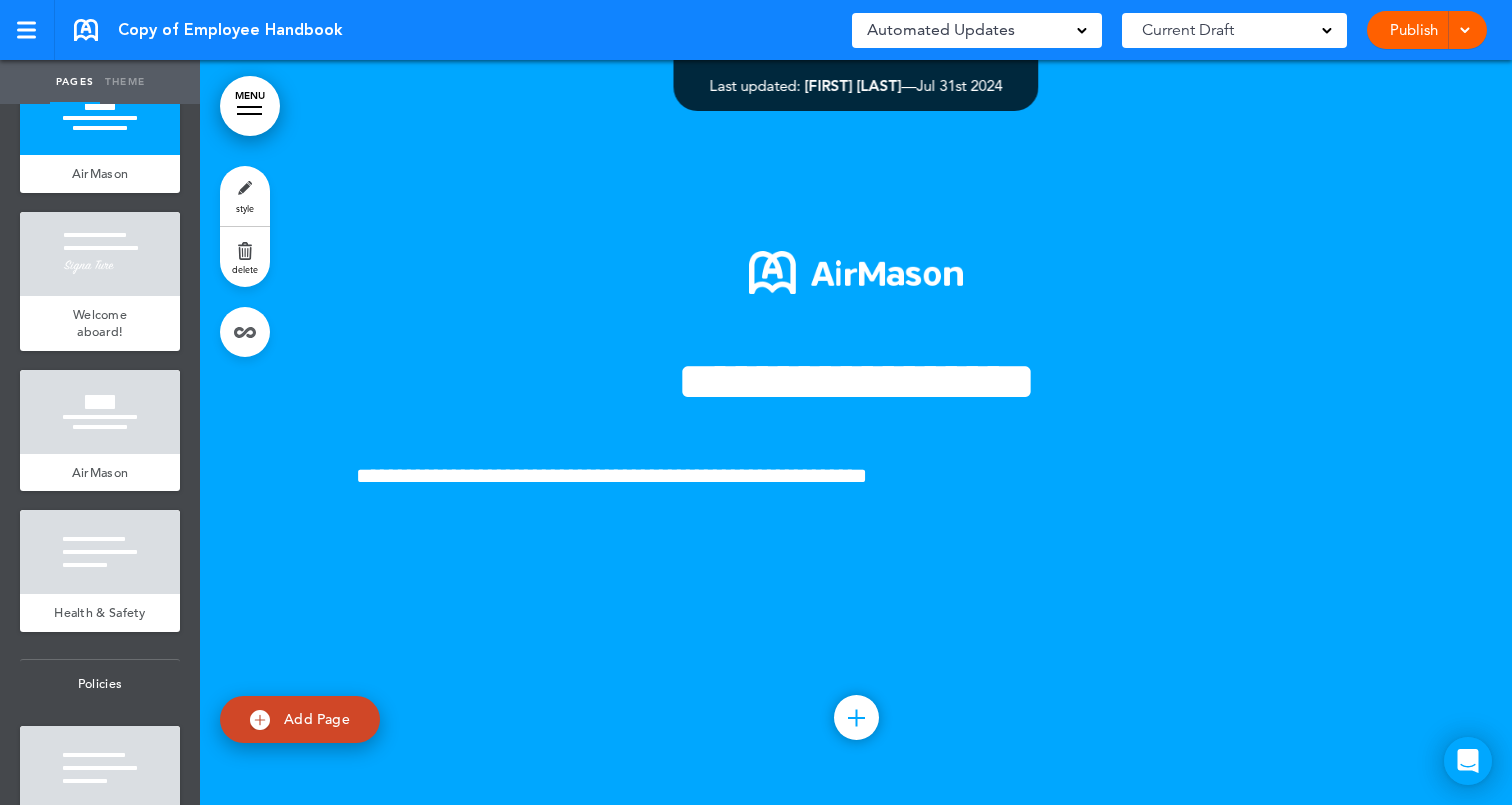 scroll, scrollTop: 0, scrollLeft: 0, axis: both 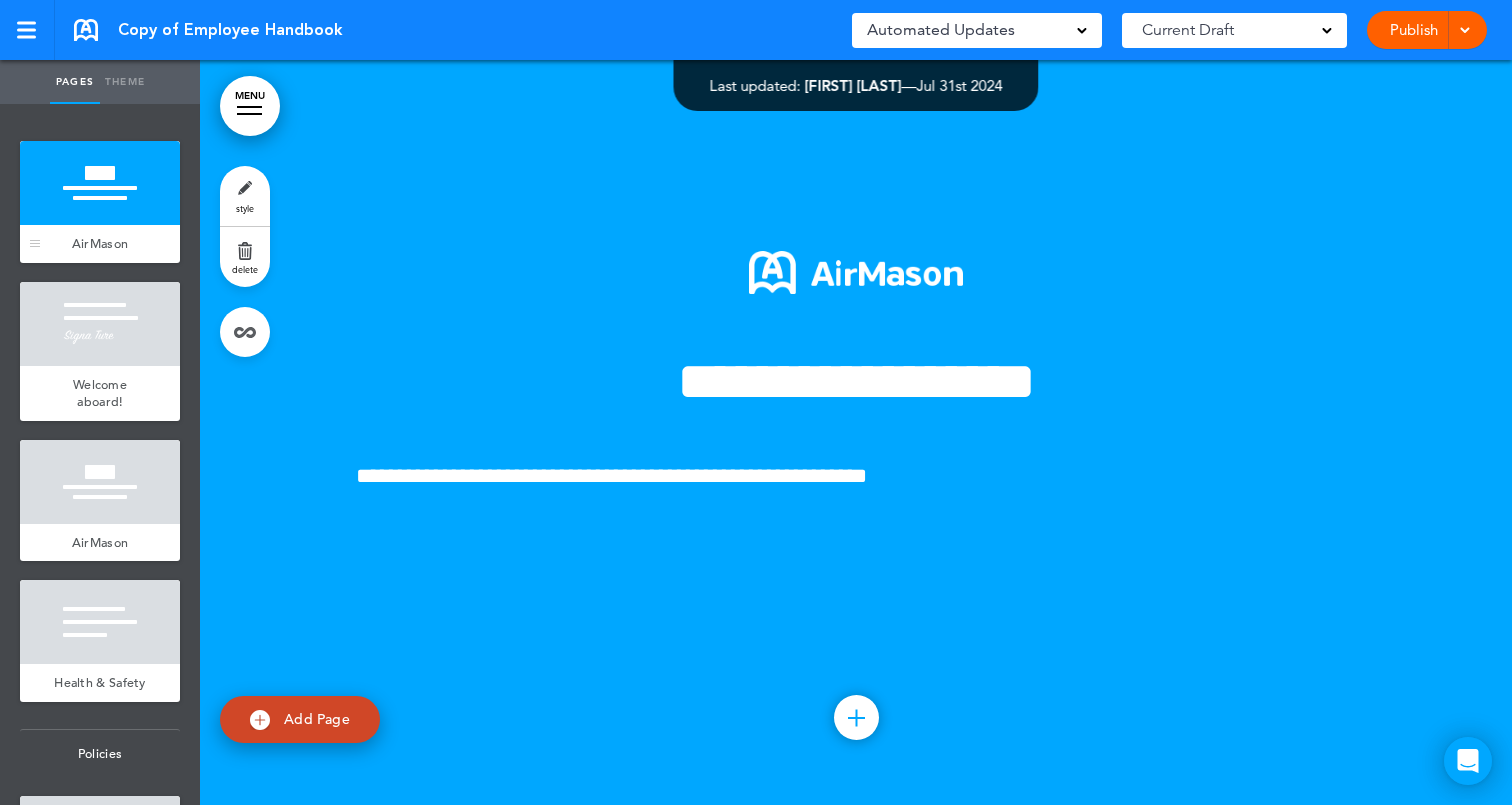 click on "AirMason" at bounding box center (100, 243) 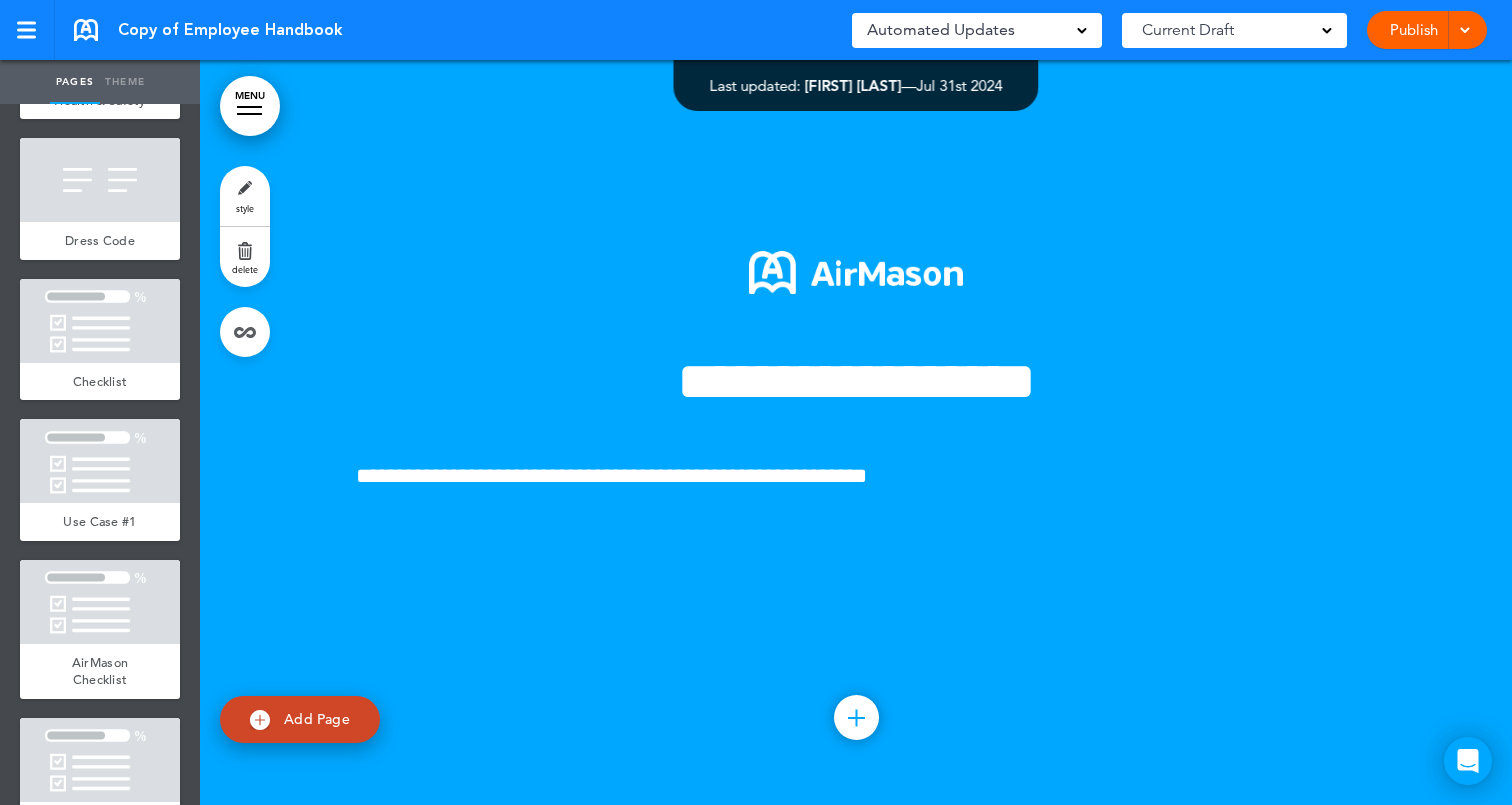 scroll, scrollTop: 0, scrollLeft: 0, axis: both 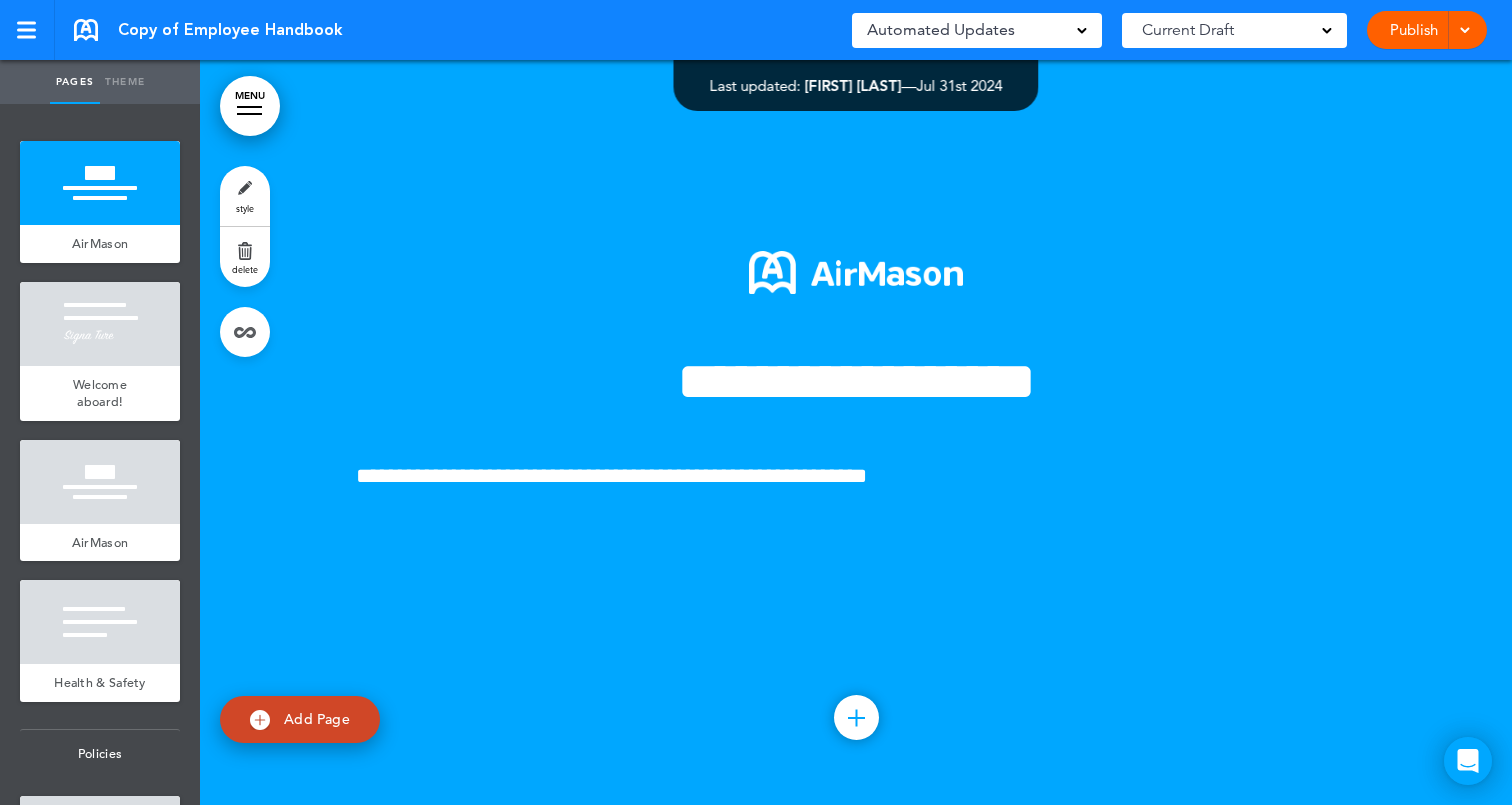 click on "style" at bounding box center [245, 196] 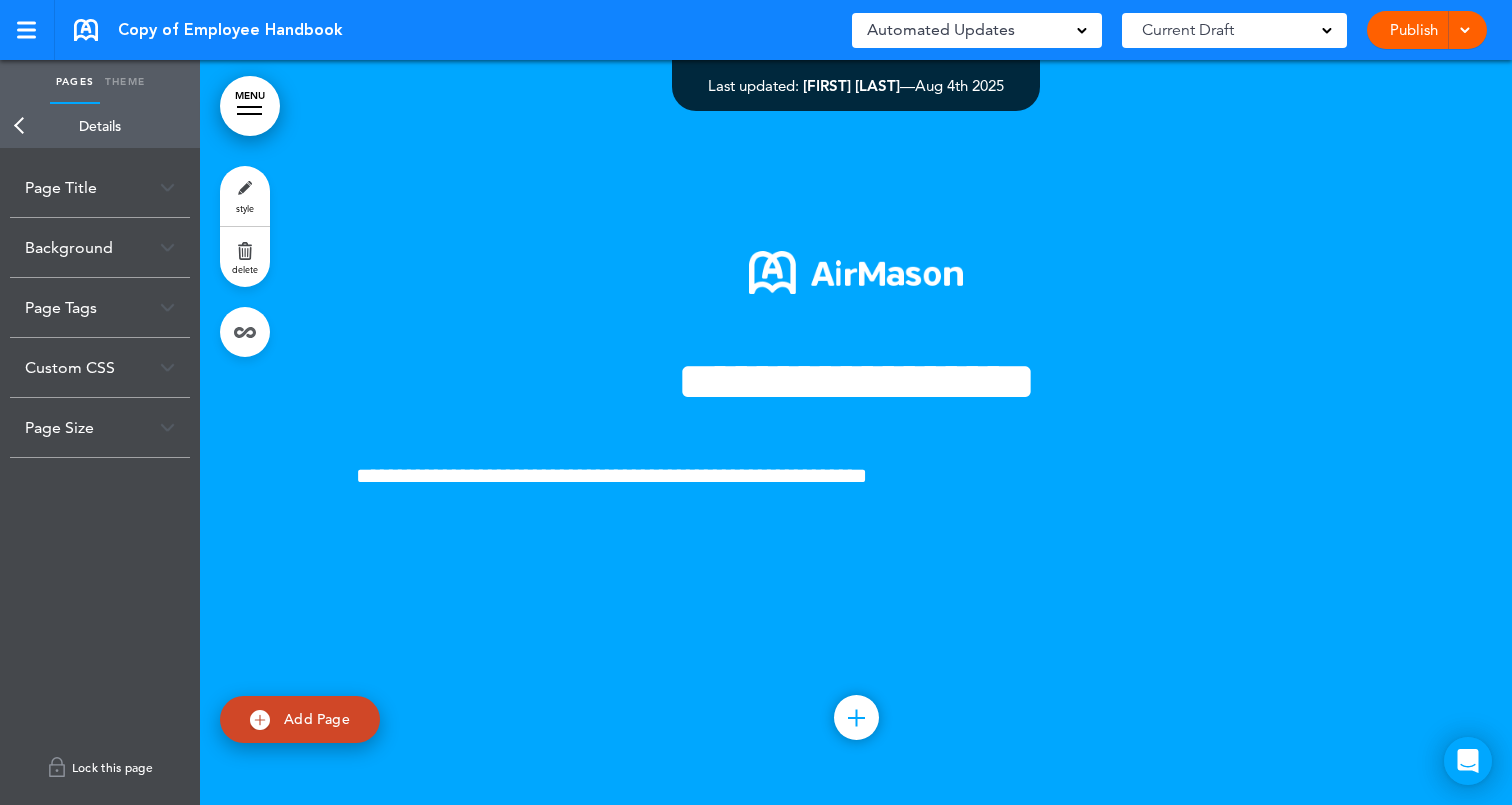 click on "Lock this page" at bounding box center (100, 767) 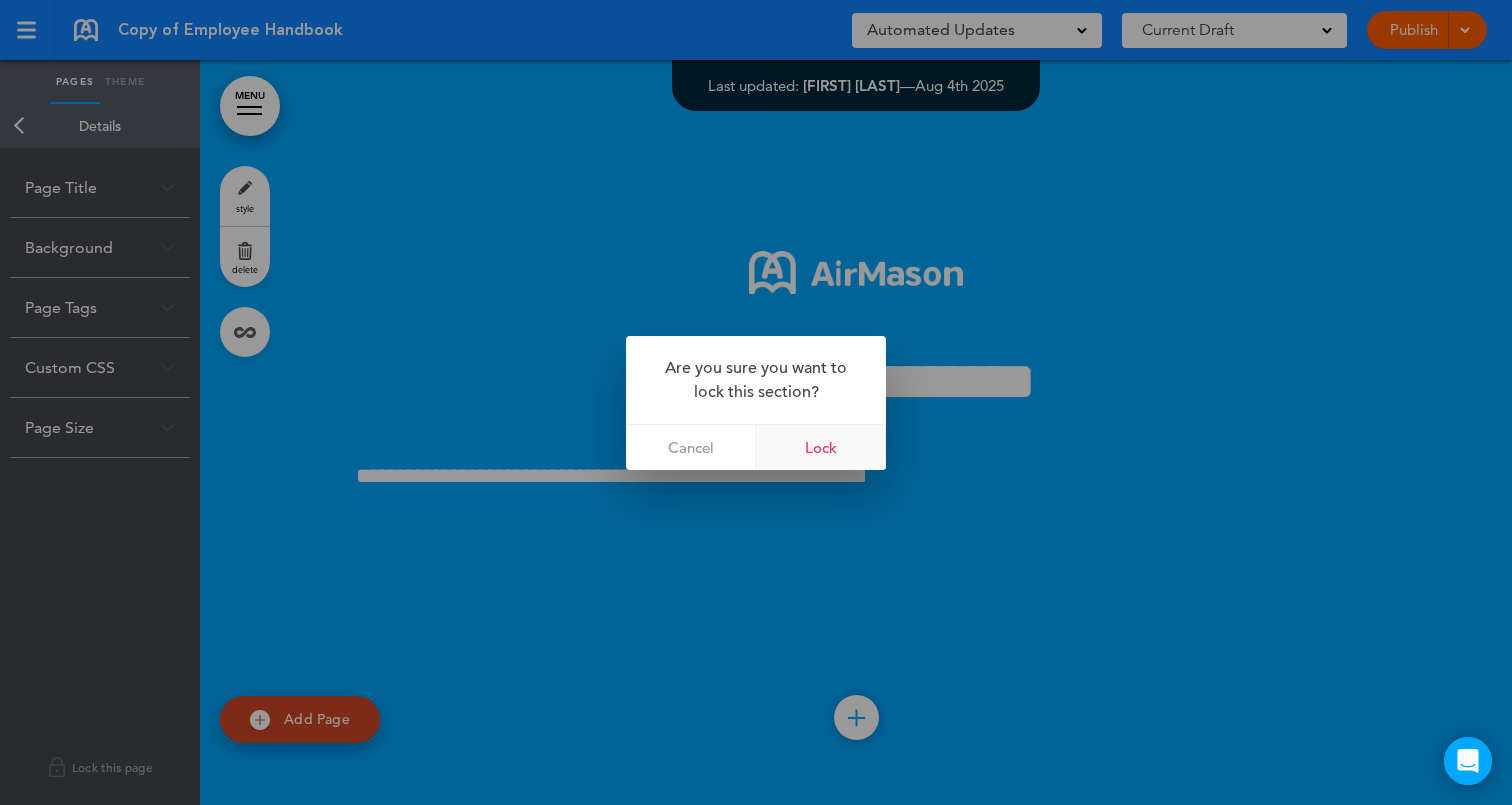 click on "Lock" at bounding box center [821, 447] 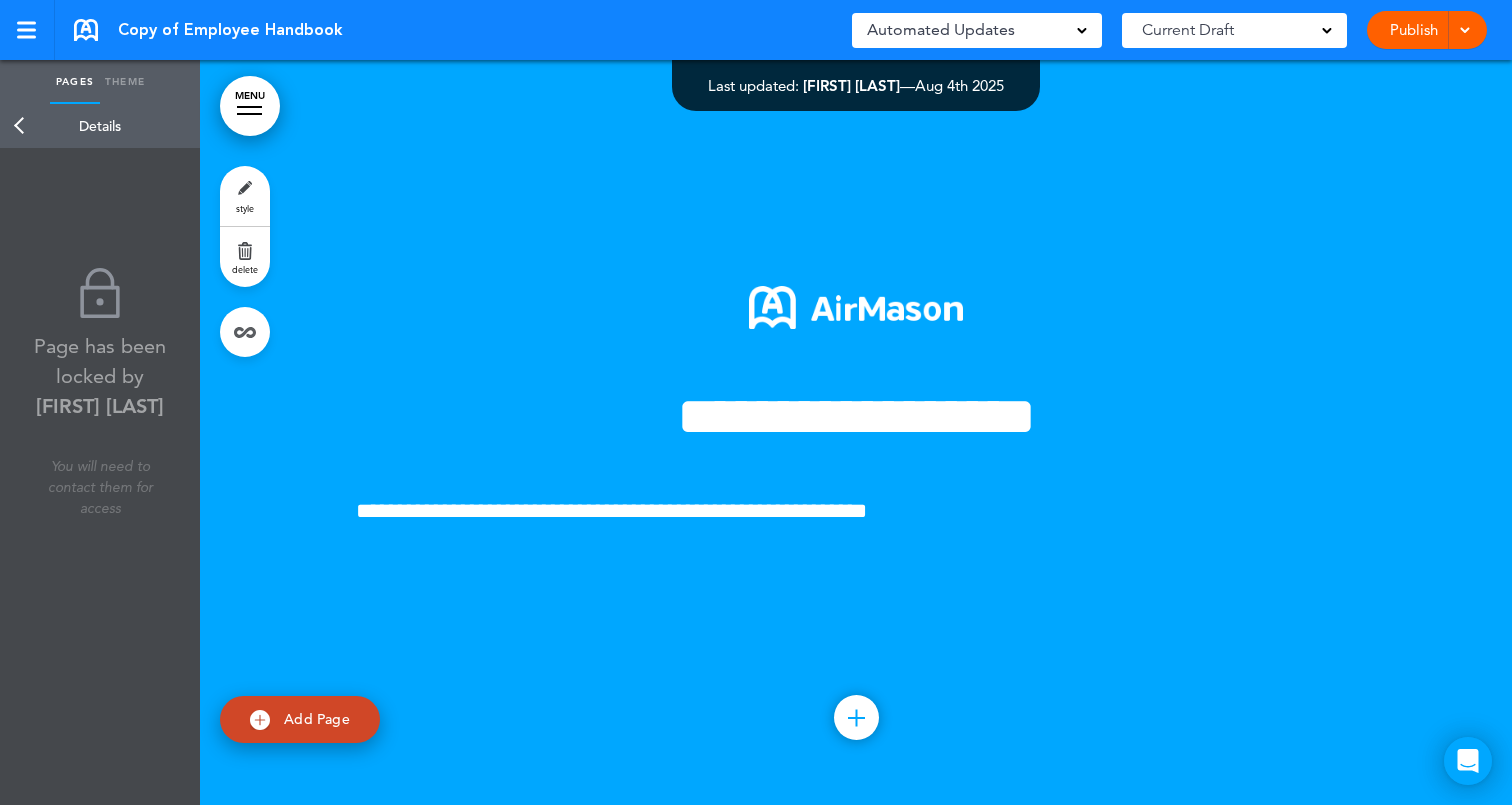 click on "Back" at bounding box center [20, 126] 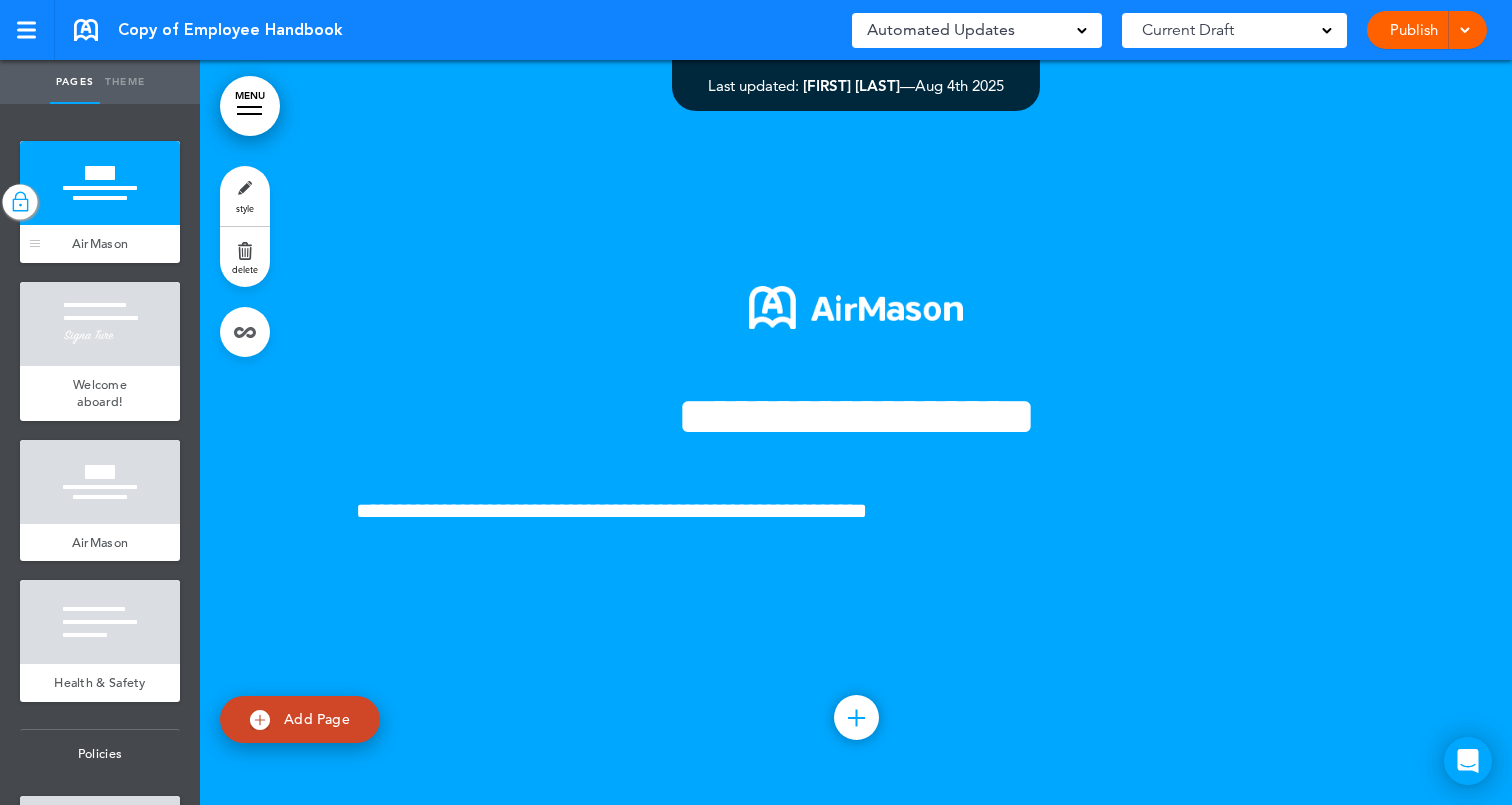 click at bounding box center (20, 202) 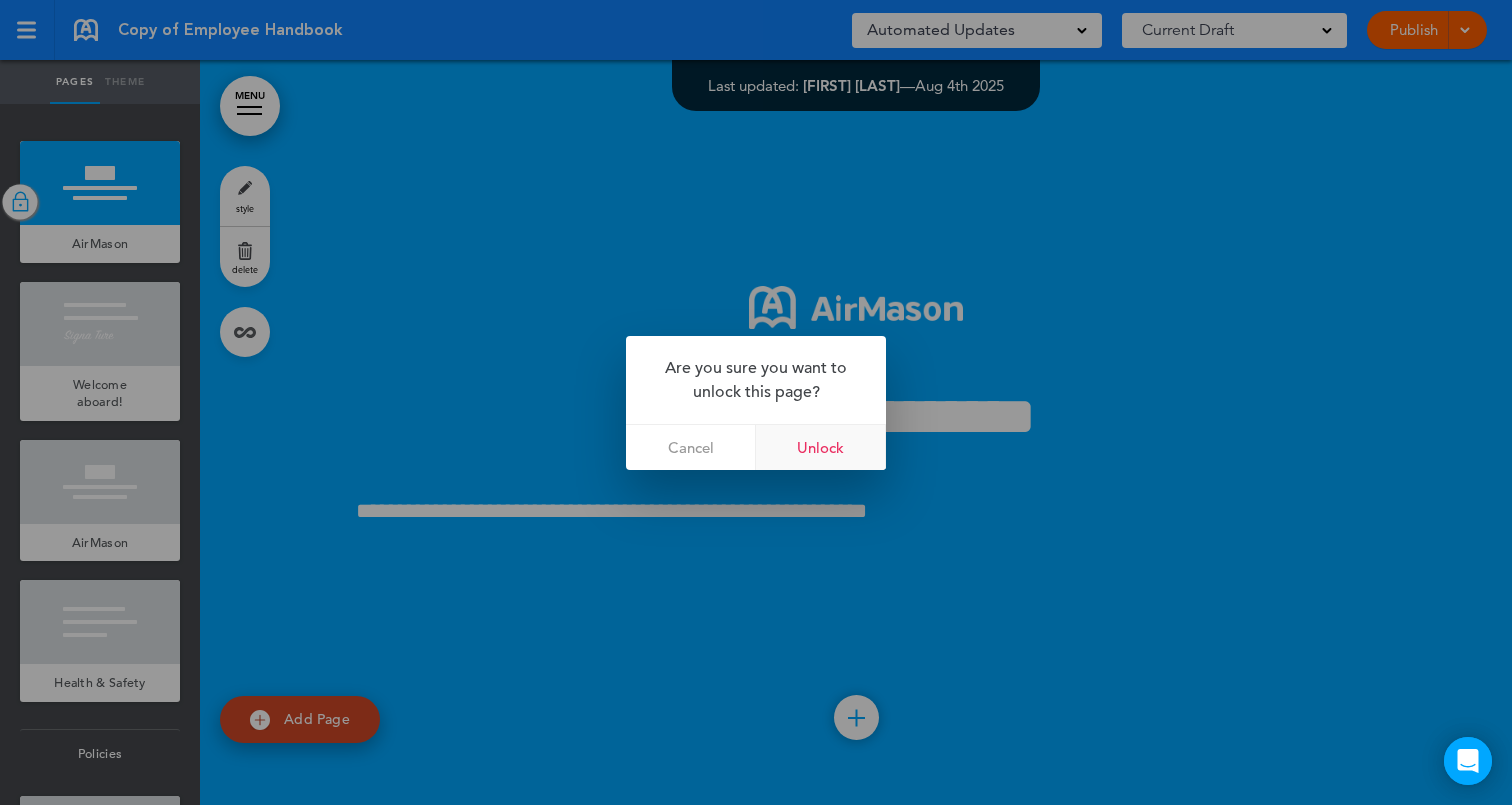 click on "Unlock" at bounding box center [821, 447] 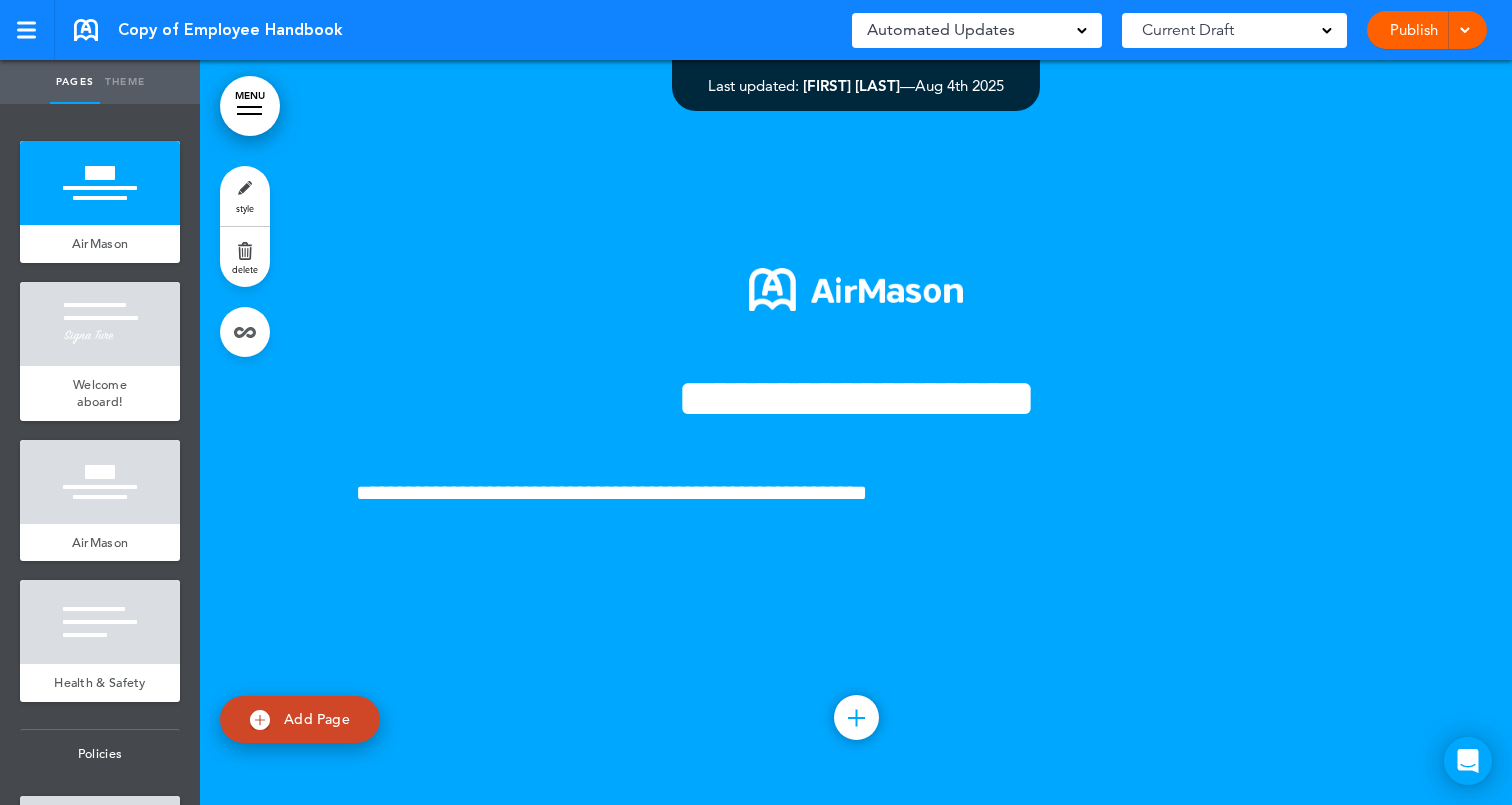 click at bounding box center (856, 432) 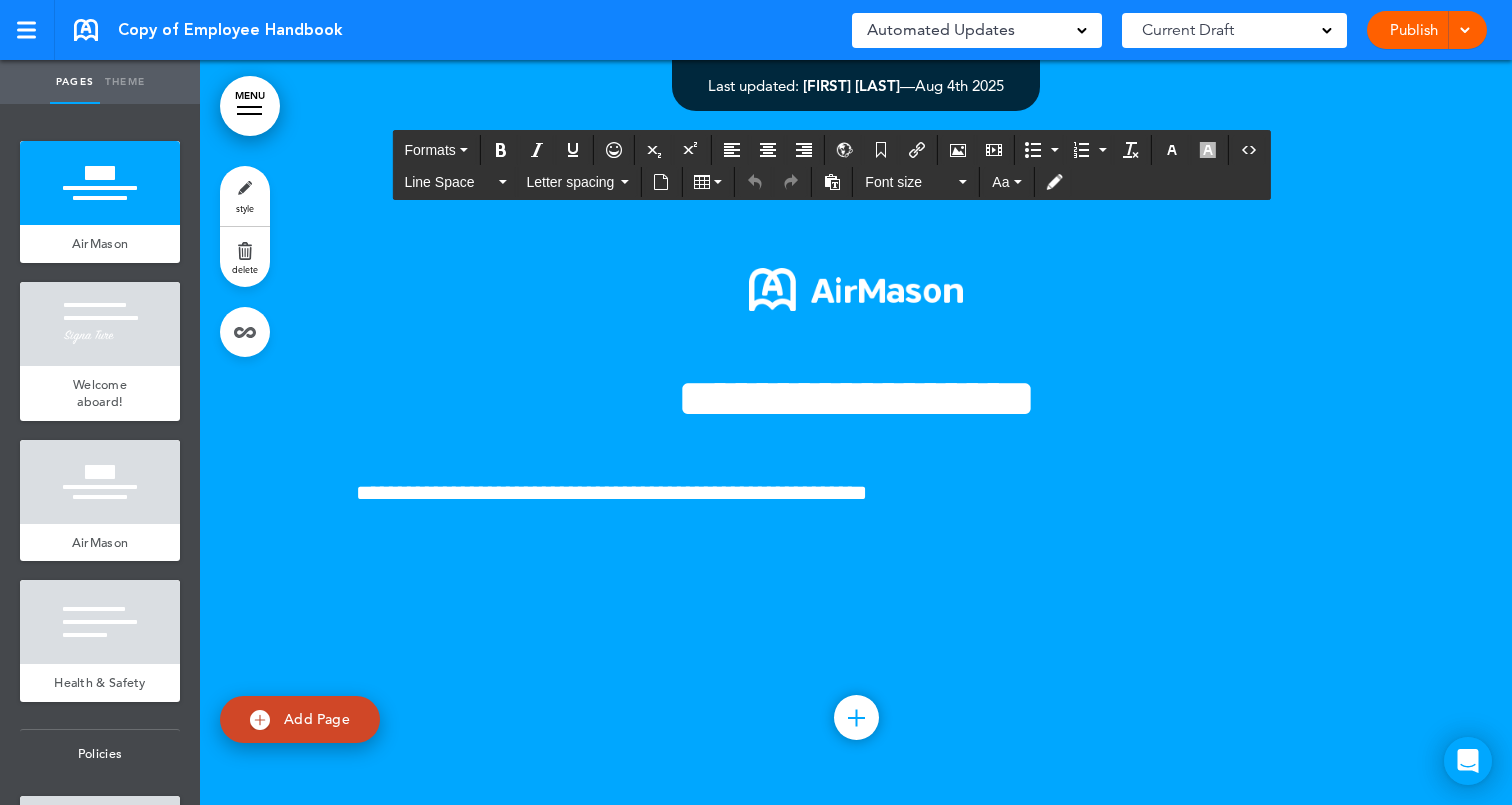 click on "**********" at bounding box center [611, 493] 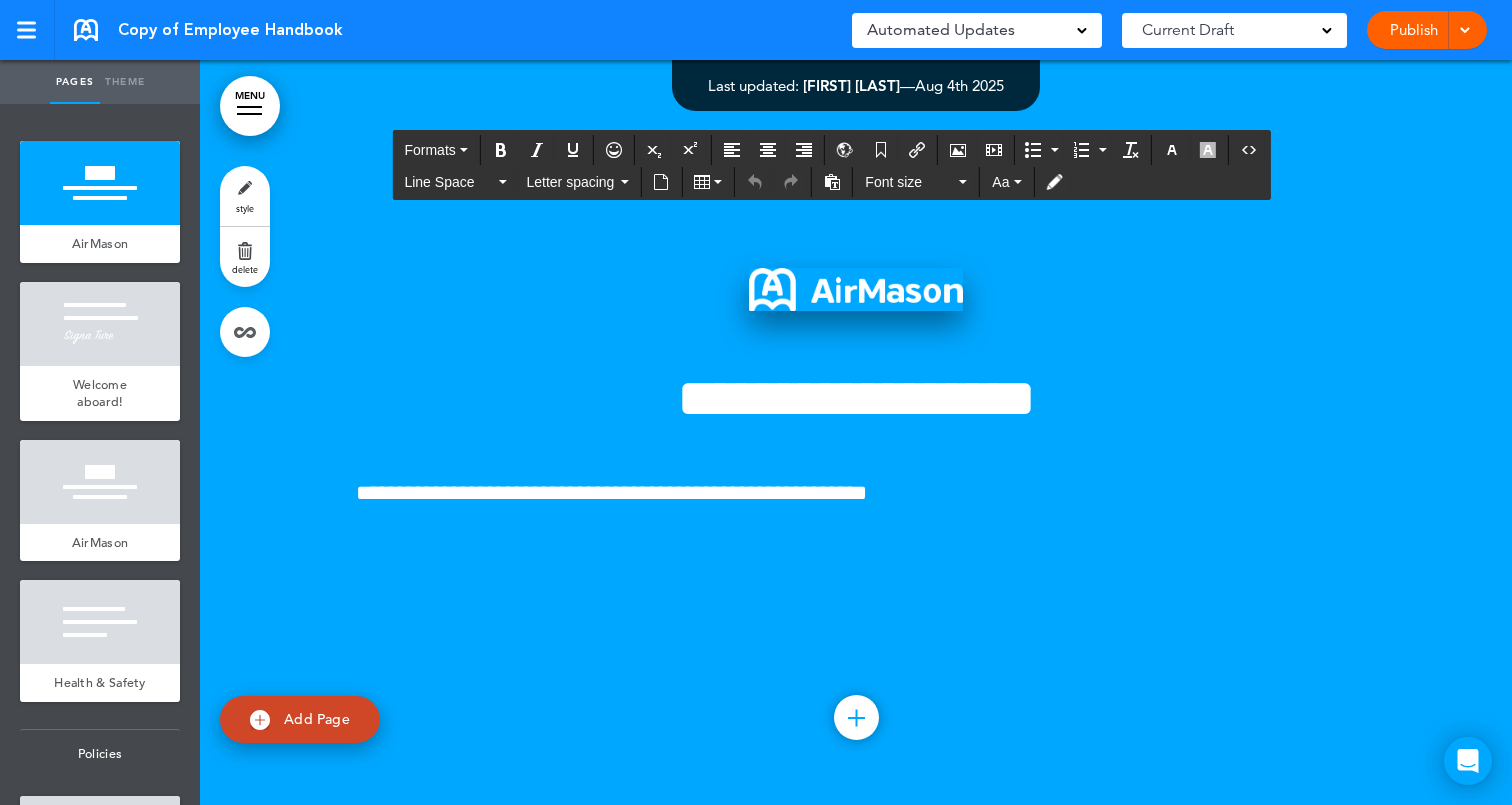 click at bounding box center (856, 289) 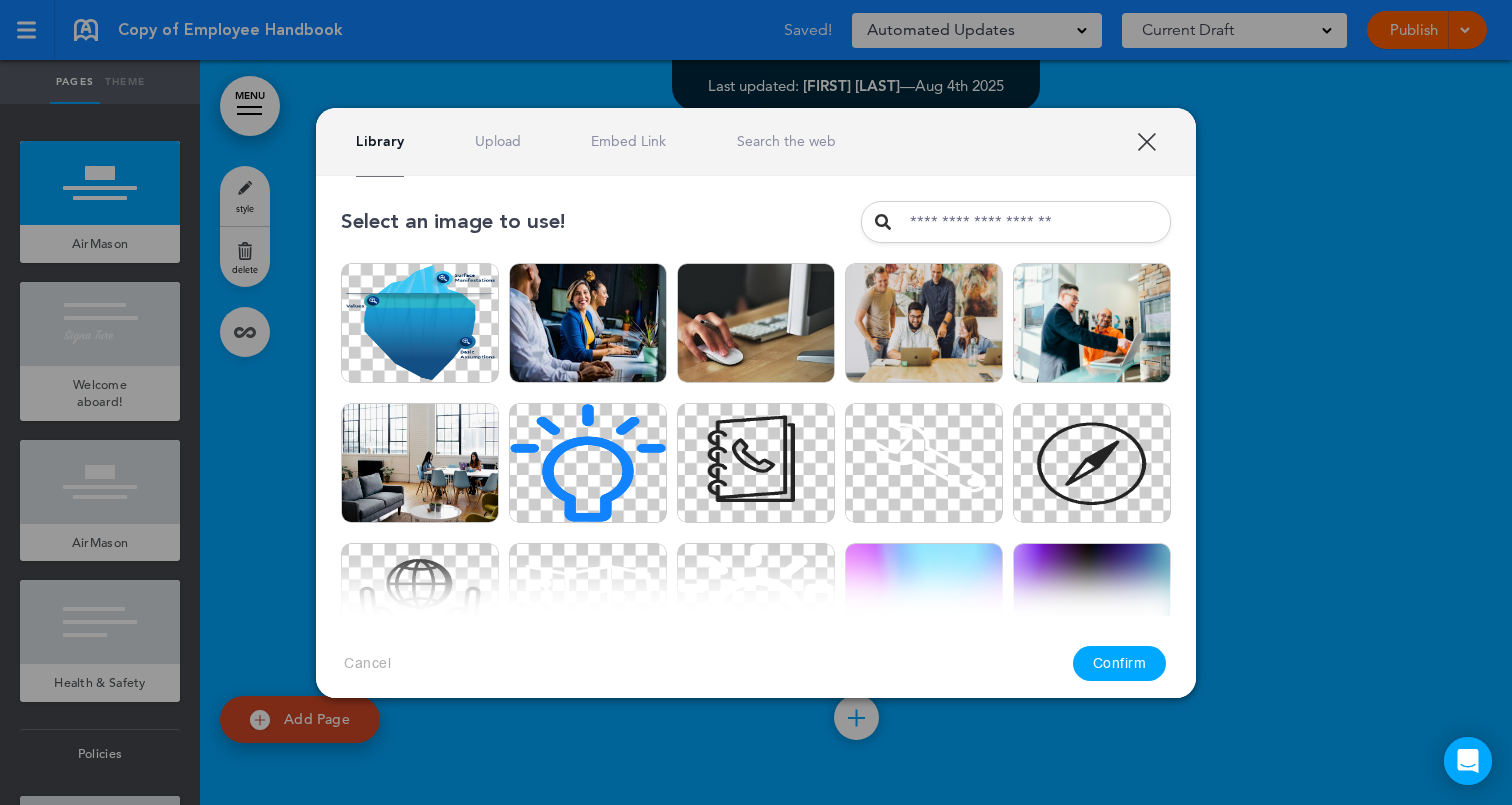 click on "XXX" at bounding box center [1146, 141] 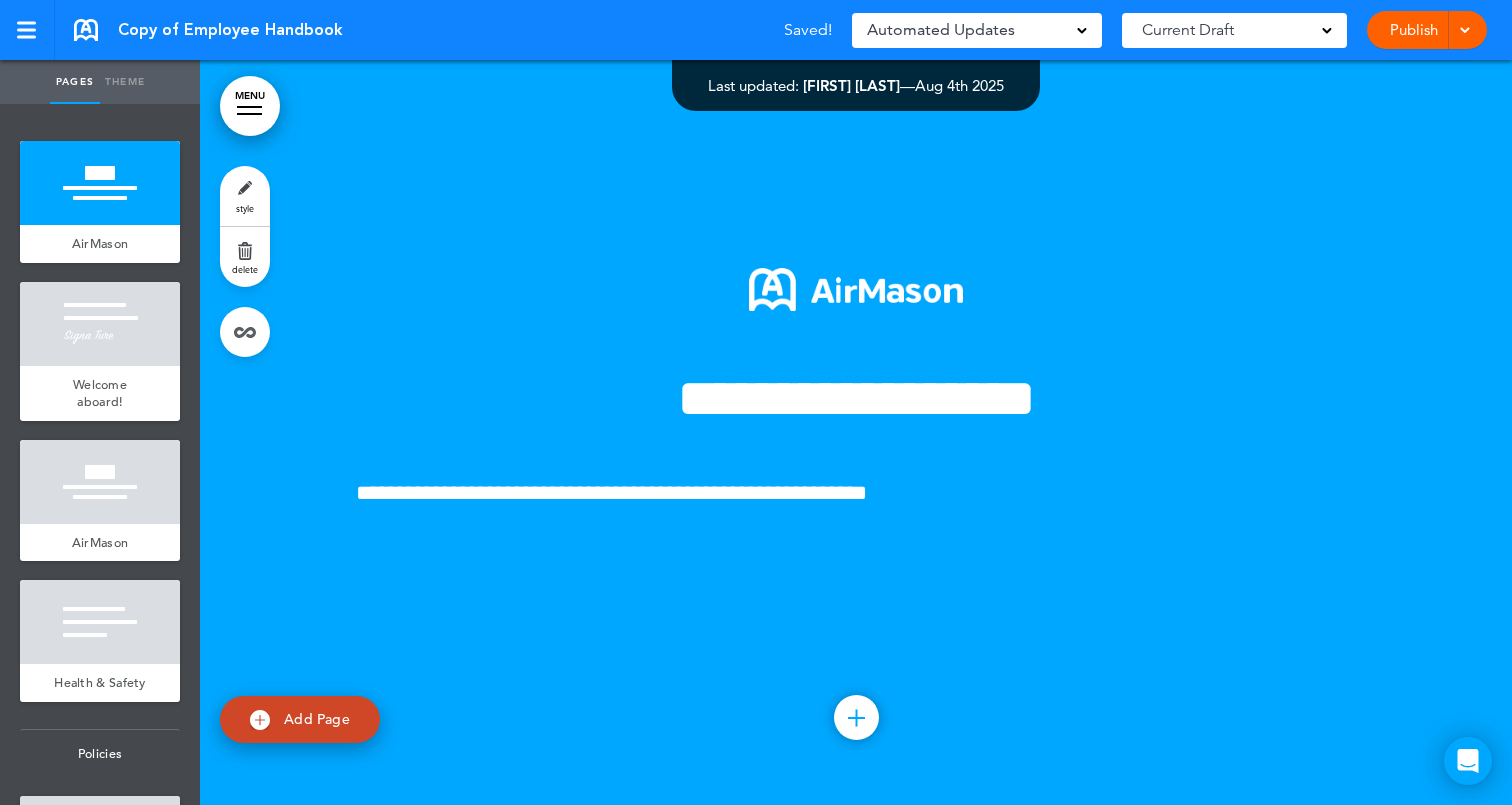 click on "**********" at bounding box center (856, 398) 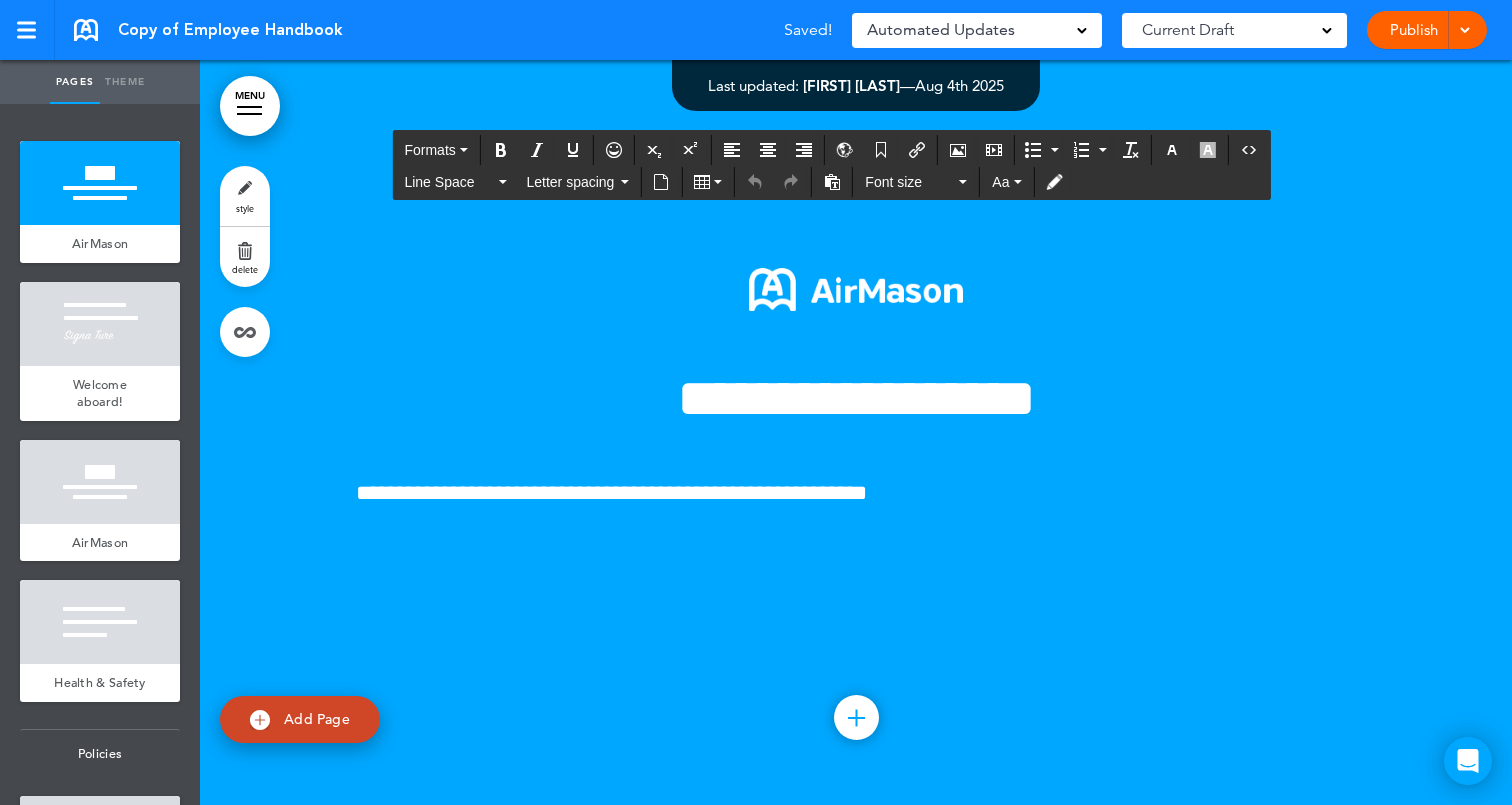 click on "**********" at bounding box center (611, 493) 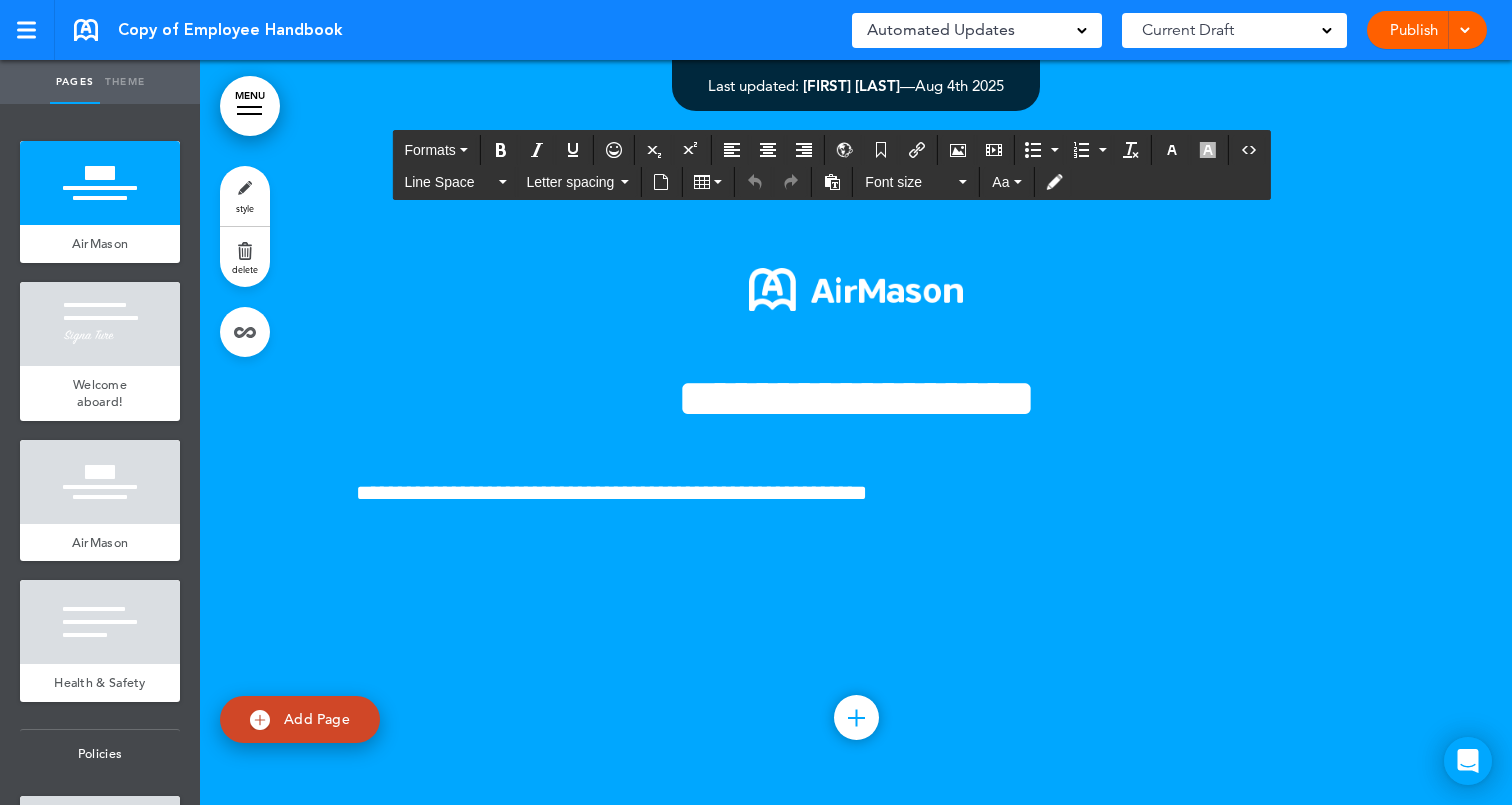 click on "**********" at bounding box center [856, 398] 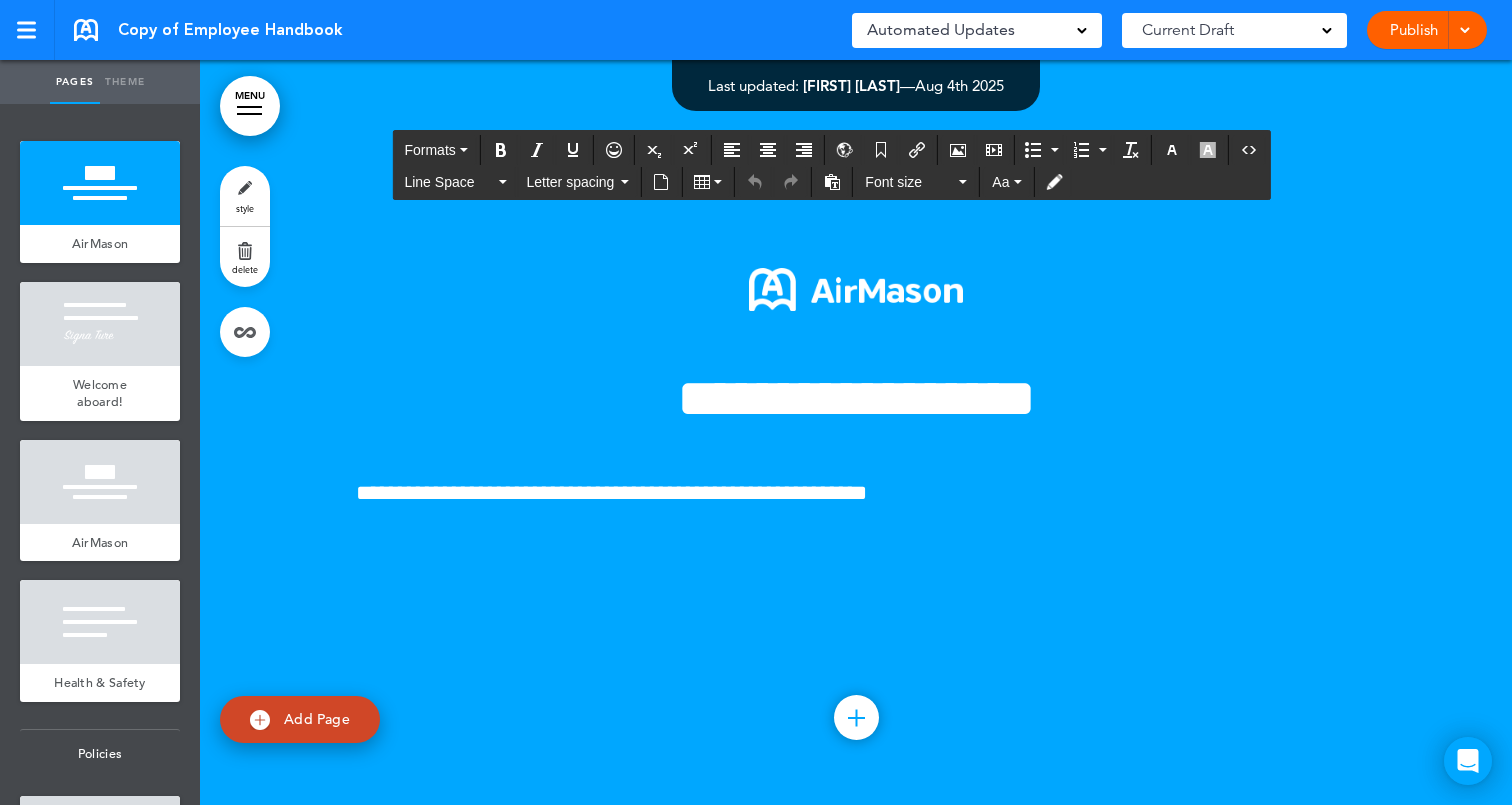 click on "**********" at bounding box center (611, 493) 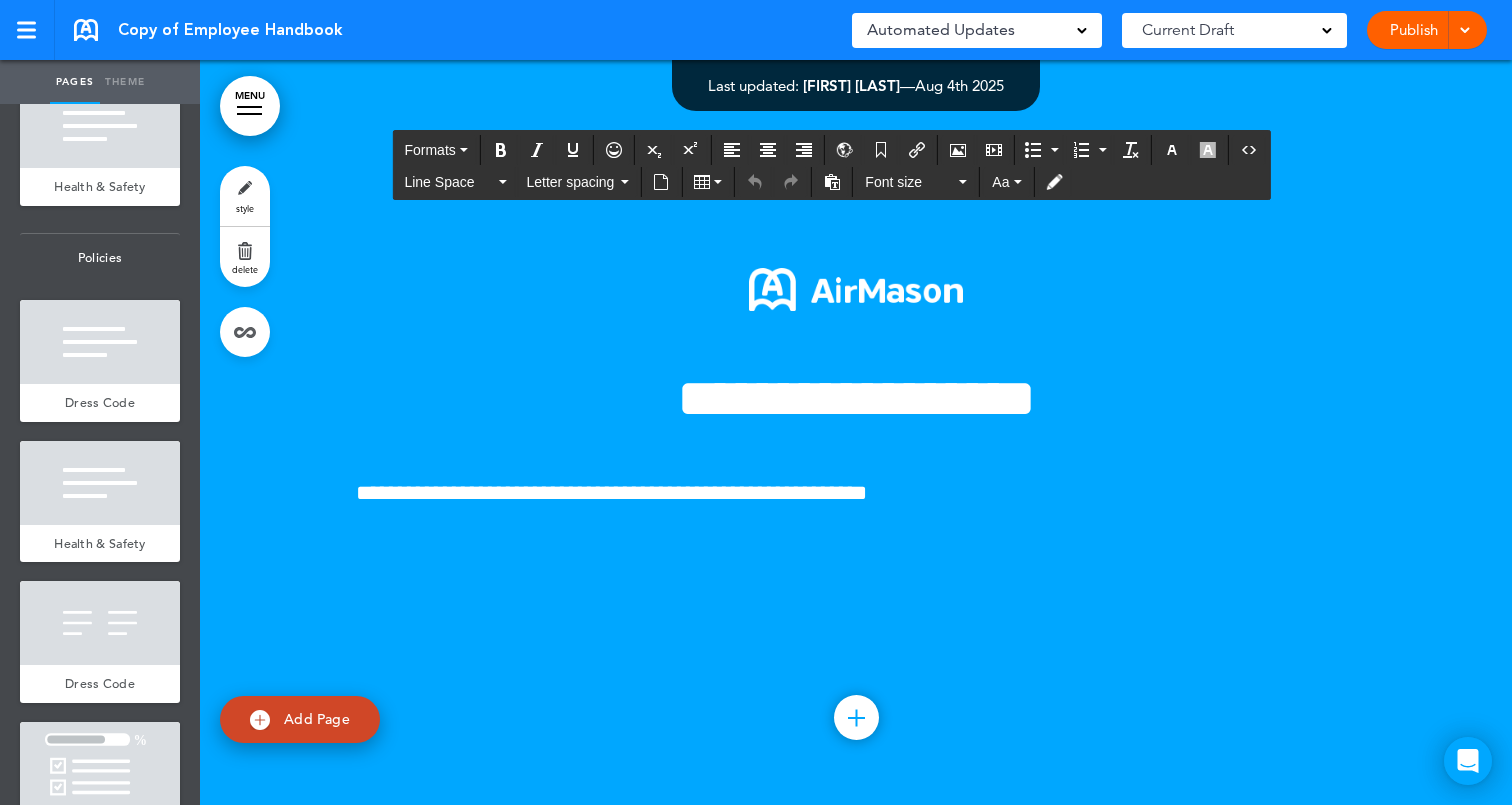 scroll, scrollTop: 0, scrollLeft: 0, axis: both 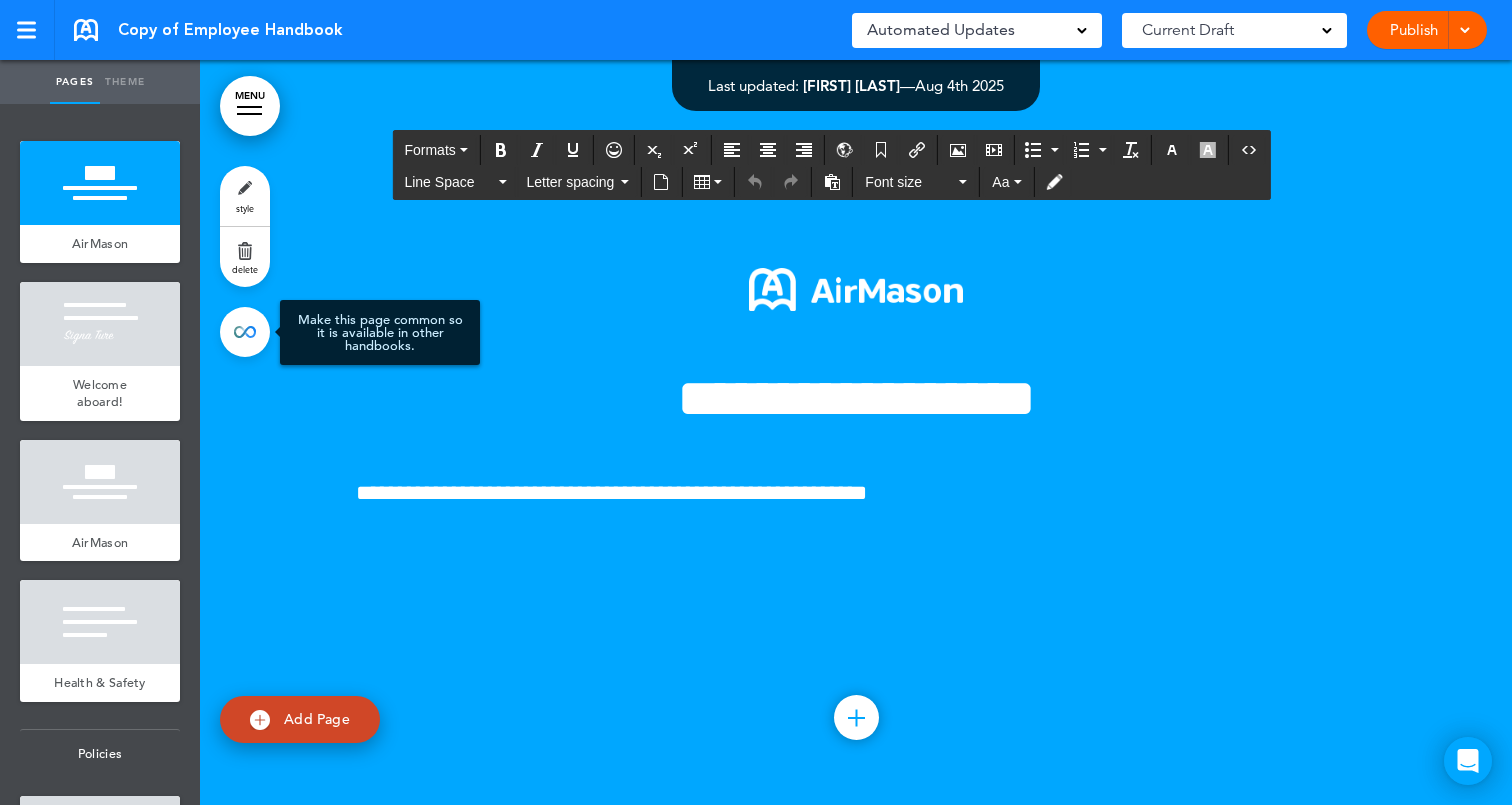 click at bounding box center [245, 332] 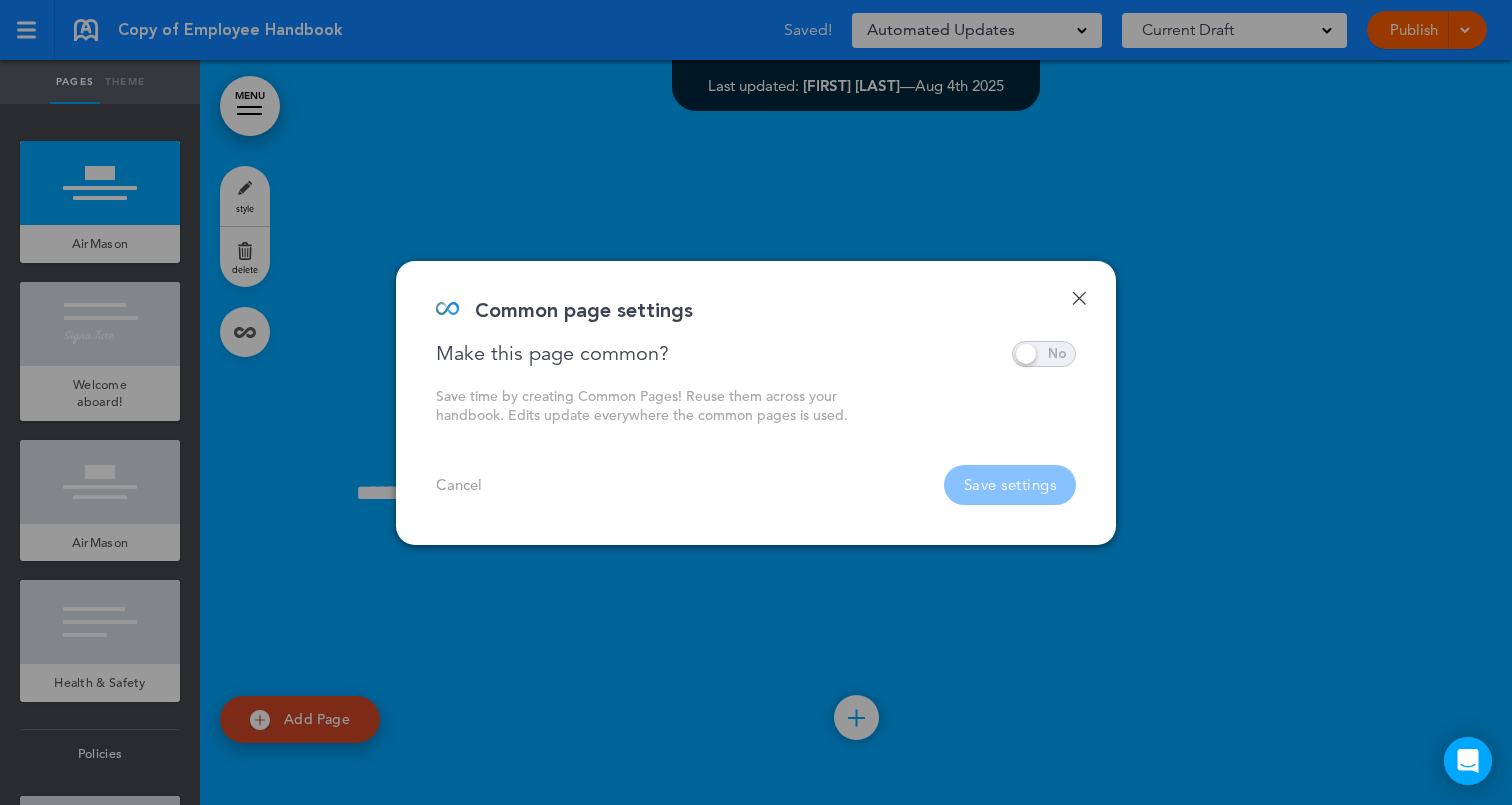 click at bounding box center [1044, 354] 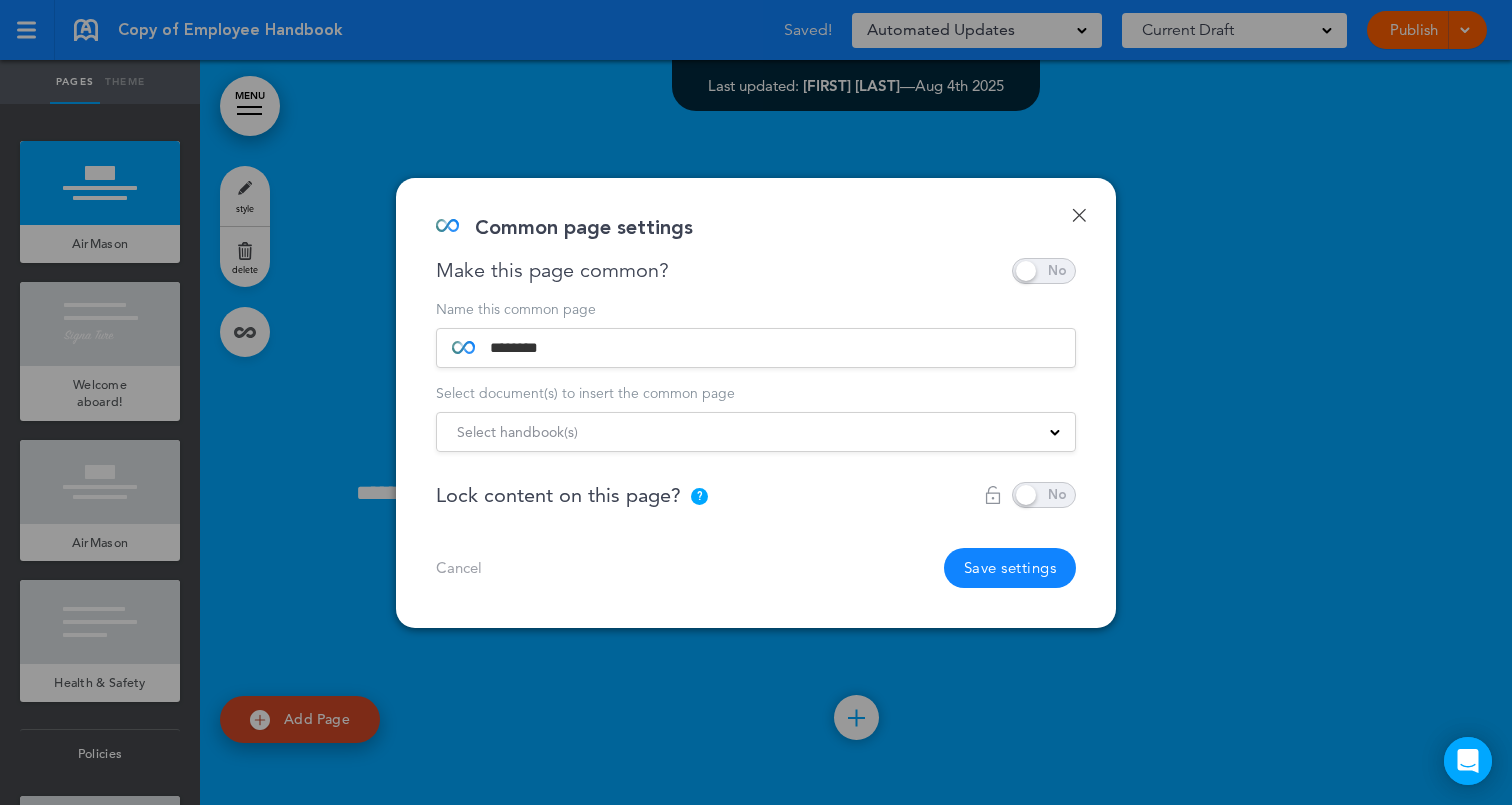 click on "Select handbook(s)" at bounding box center [517, 432] 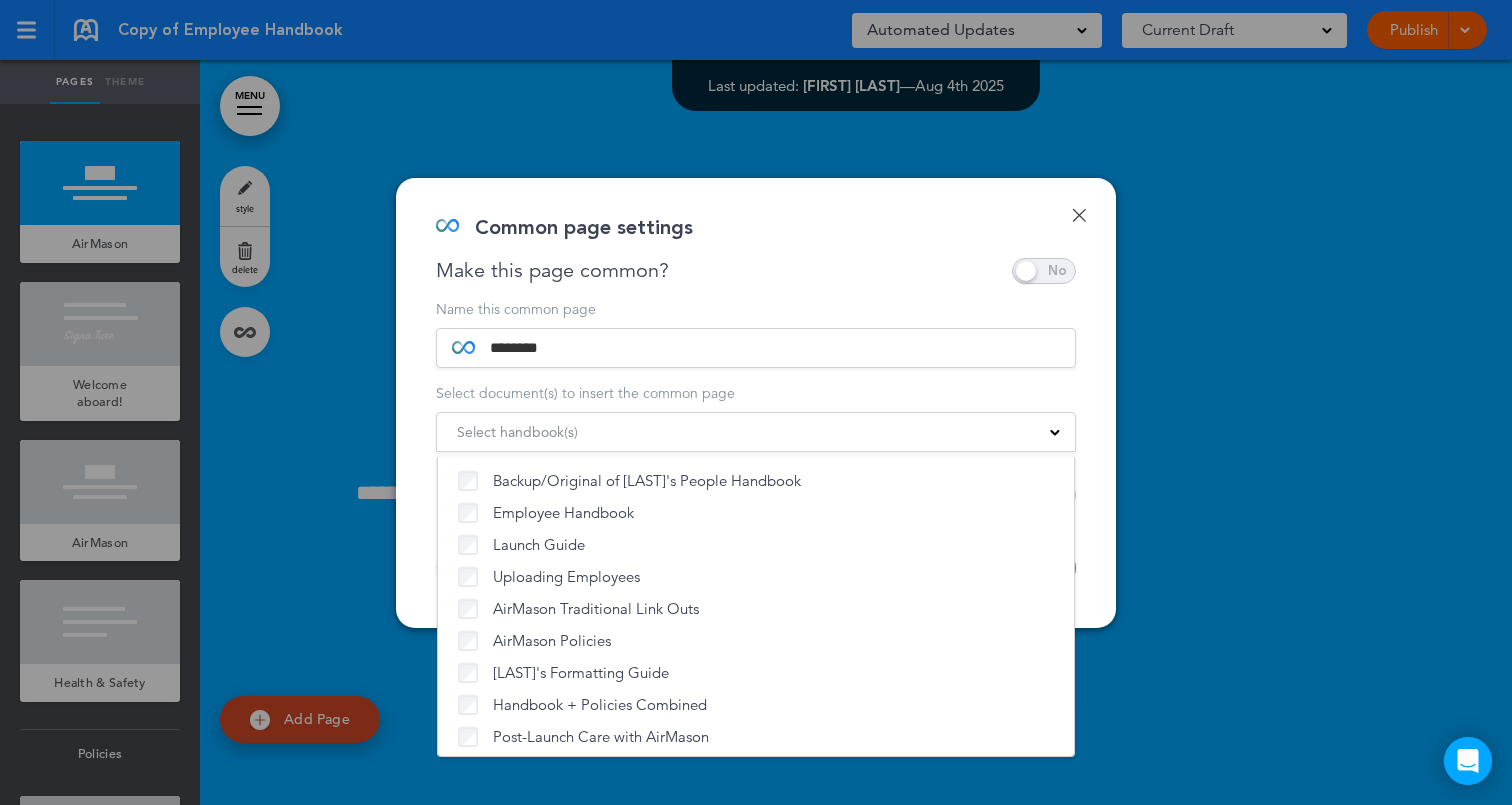 click on "Done
Common page settings
Make this page common?
Save time by creating Common Pages! Reuse them across your  handbook. Edits update everywhere the common pages is used.
Name this common page
********
Select document(s) to insert the common page
Select handbook(s)
Backup/Original of [LAST] People Handbook
Employee Handbook
Launch Guide
Uploading Employees
?" at bounding box center (756, 403) 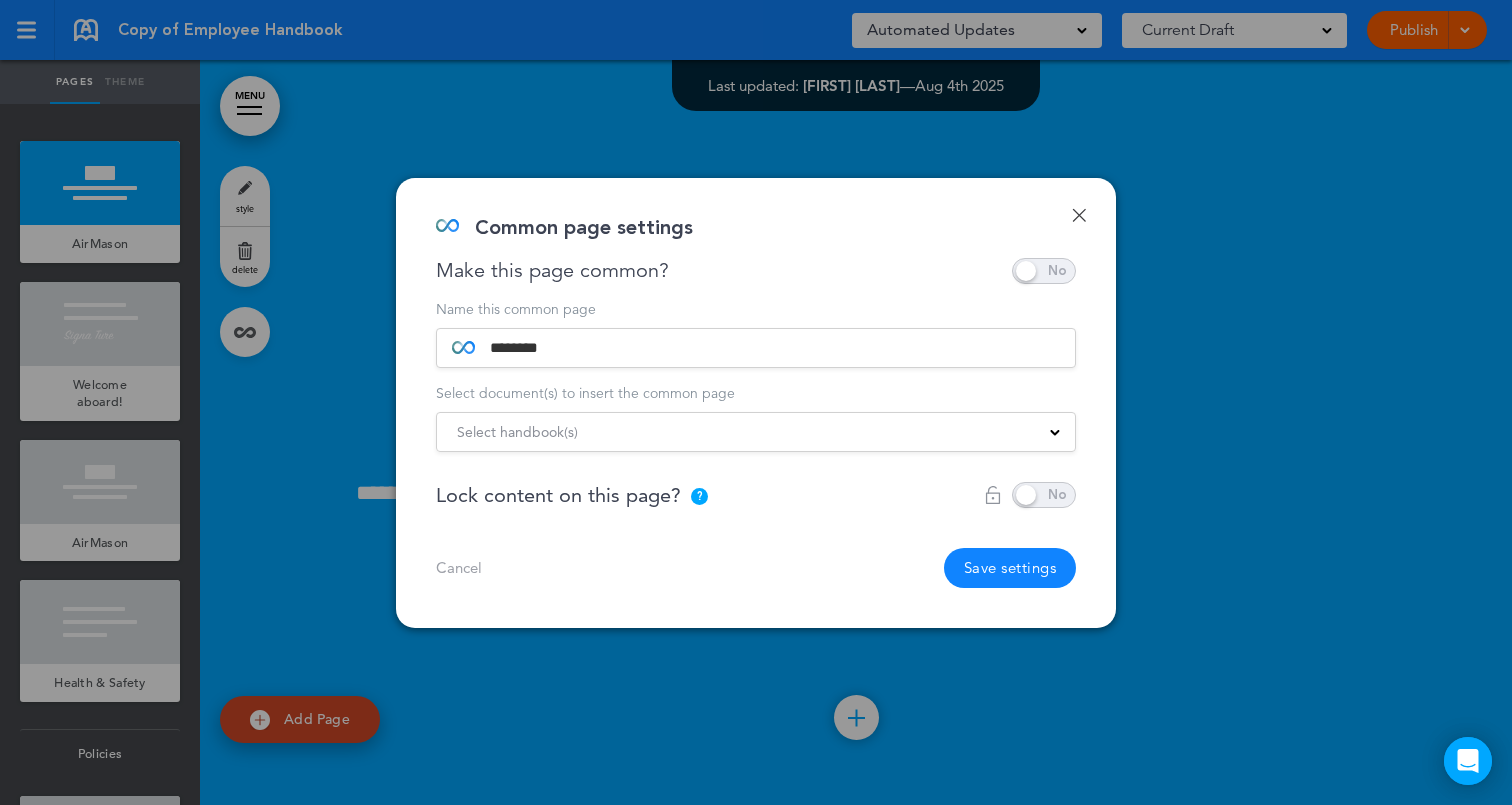 click at bounding box center [1044, 495] 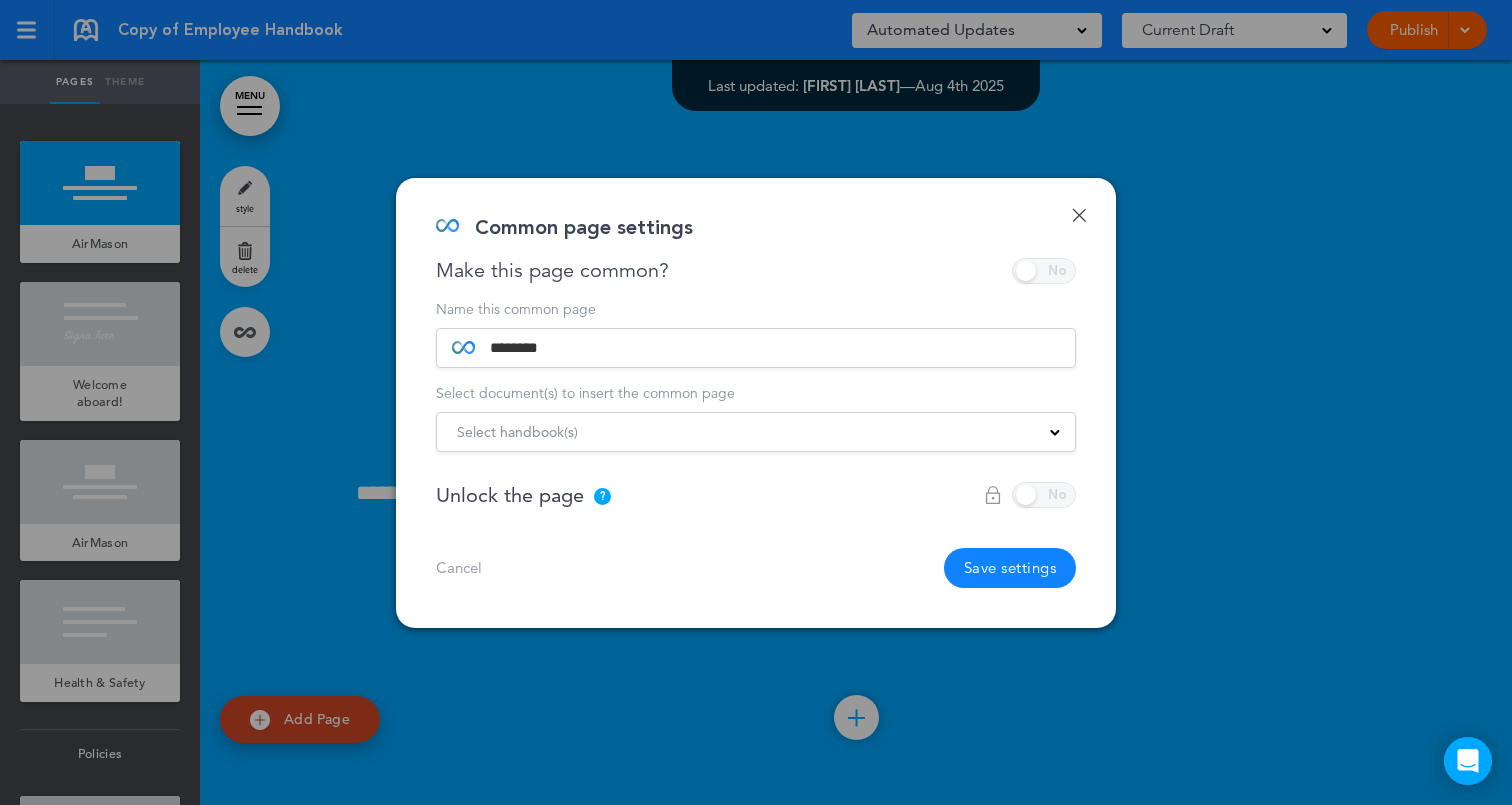 click at bounding box center [1030, 495] 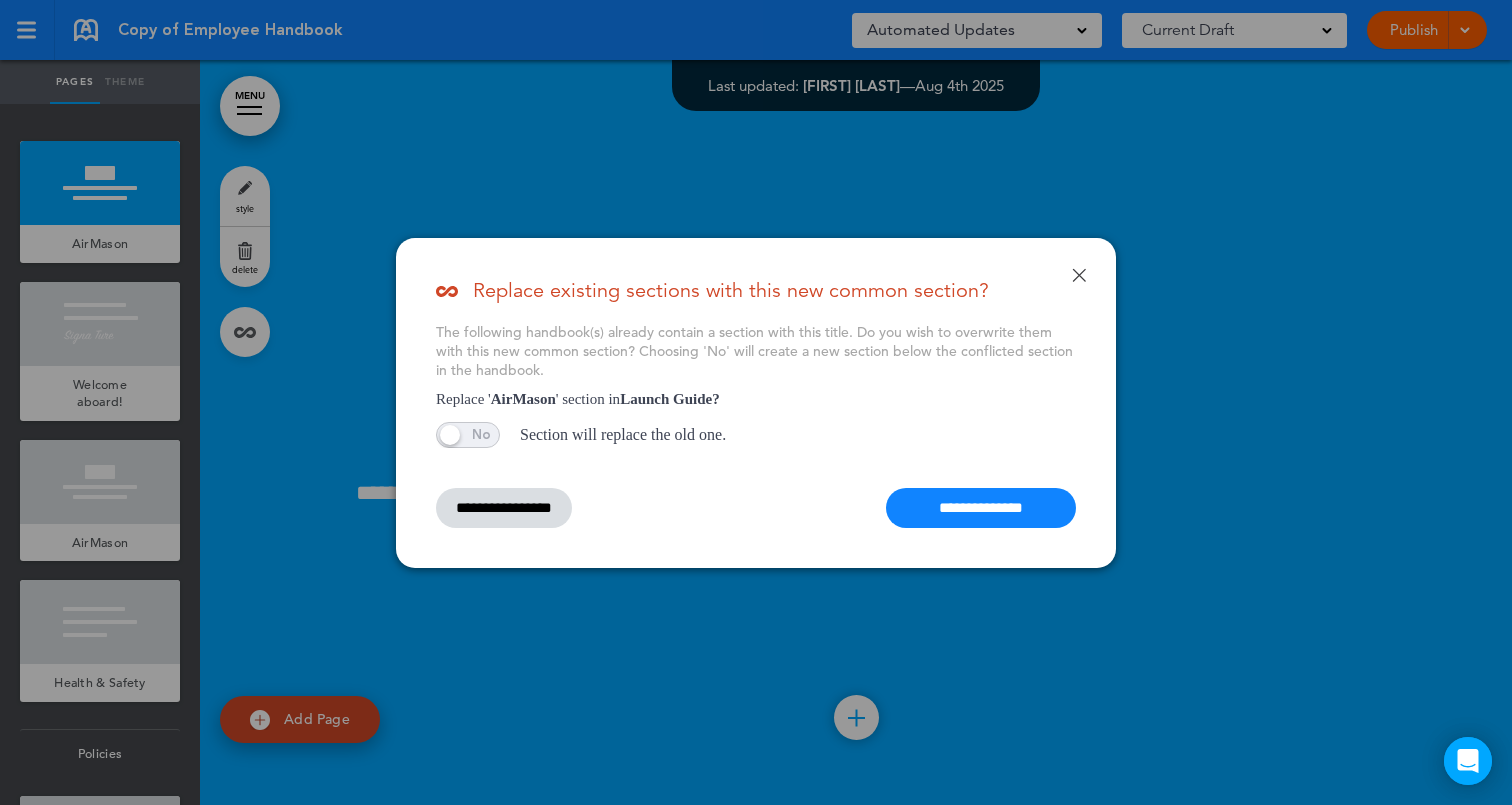 click at bounding box center (468, 435) 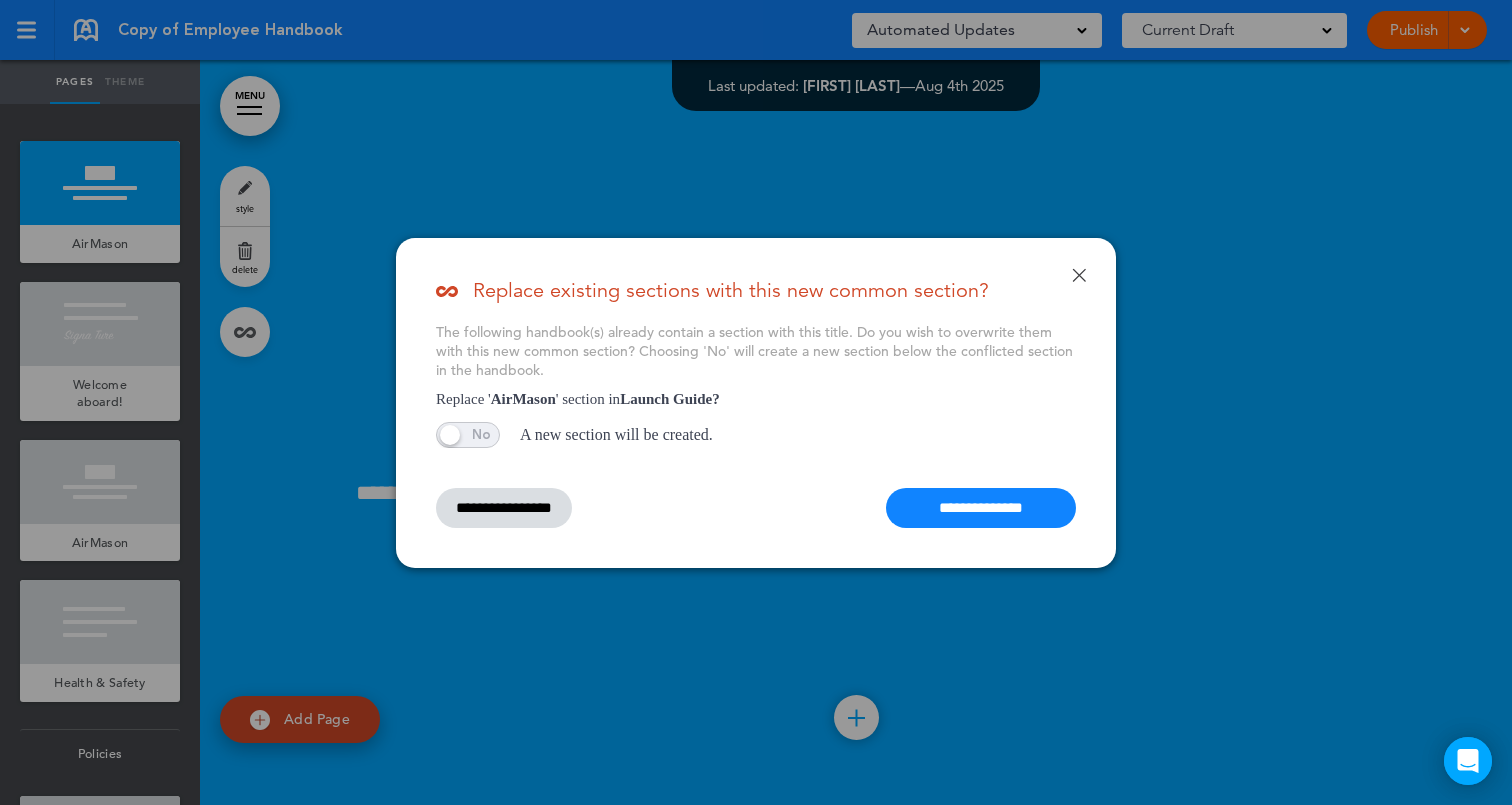 click on "**********" at bounding box center [981, 508] 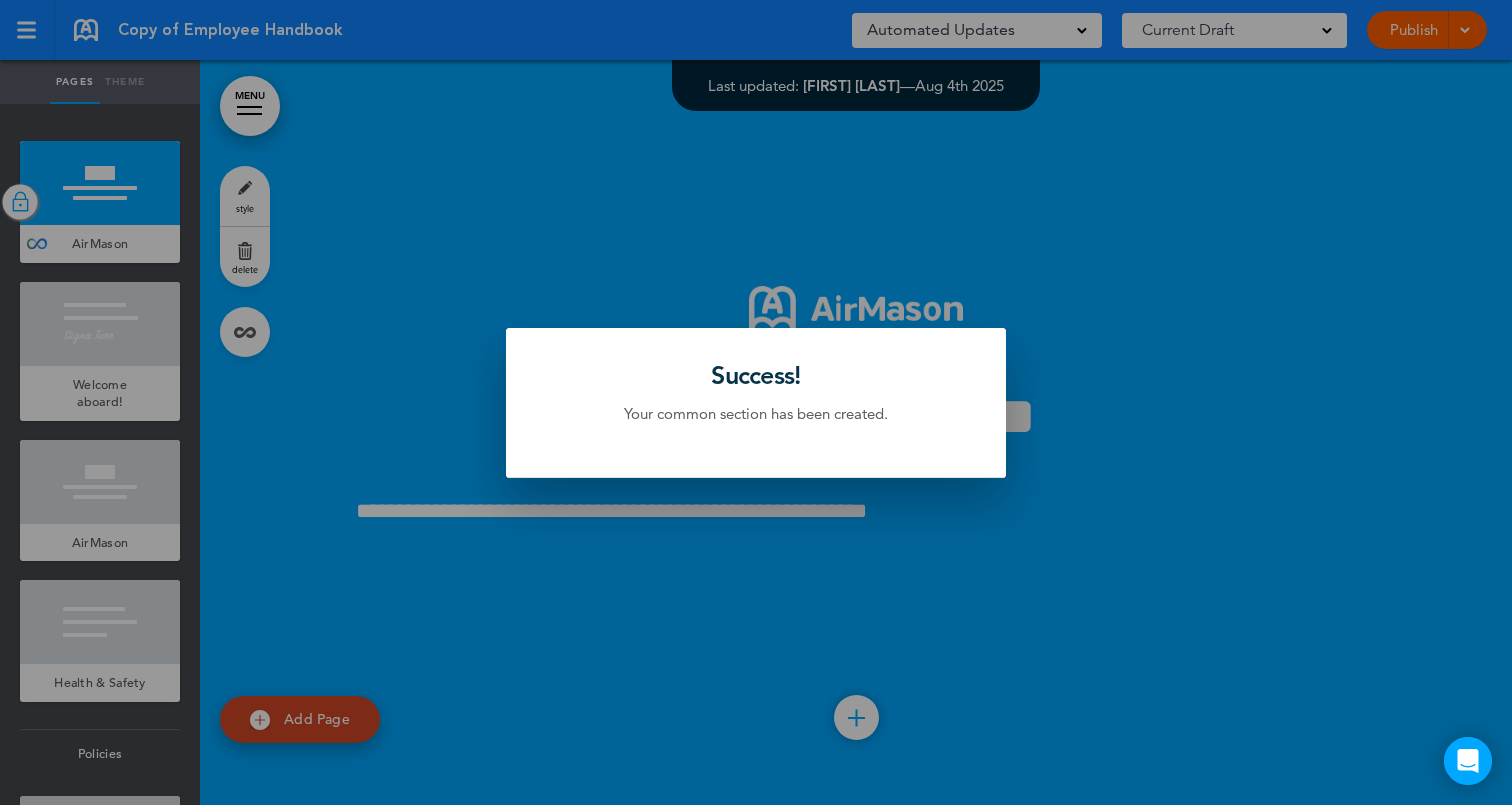 click at bounding box center (756, 402) 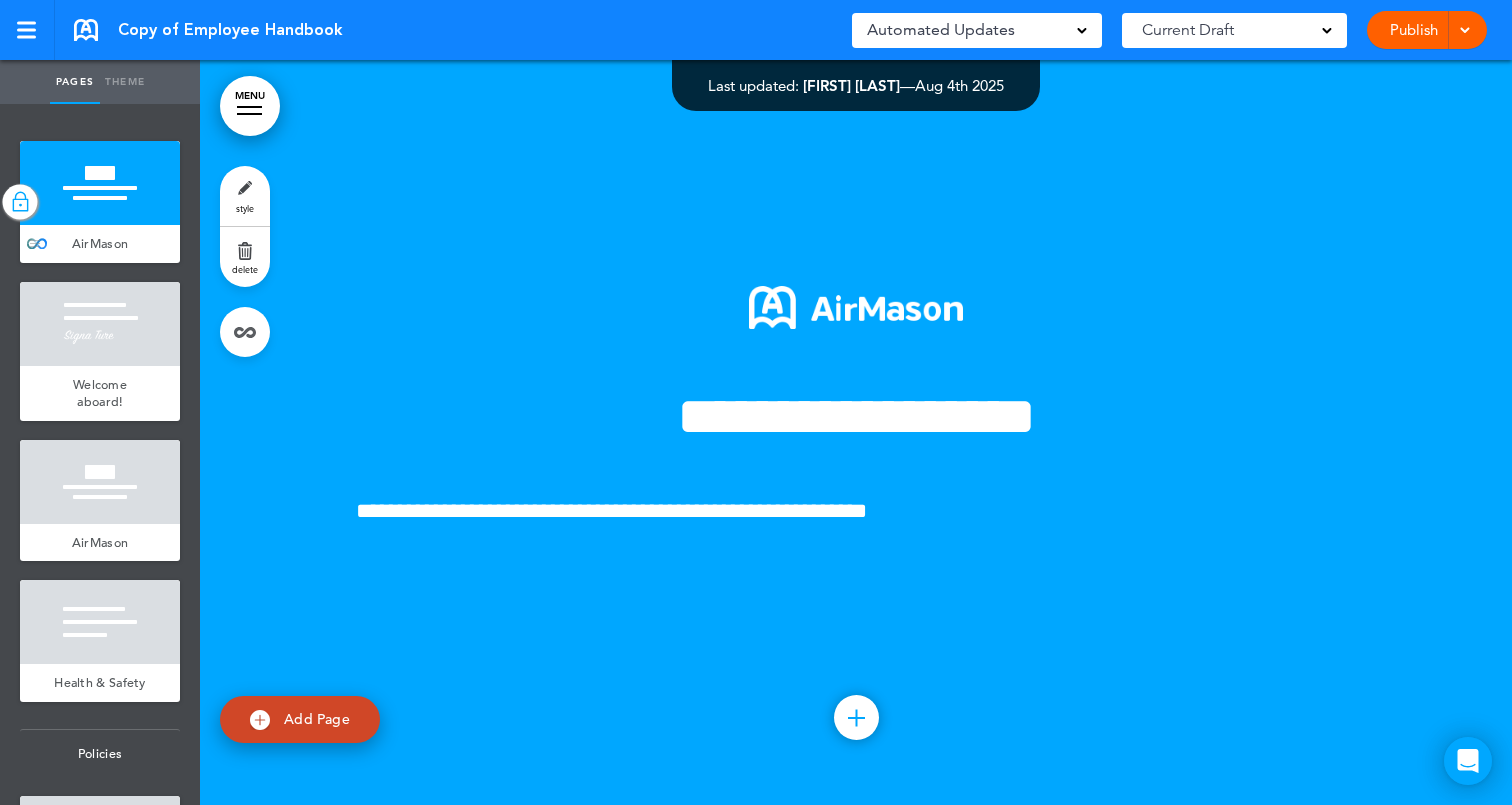 click at bounding box center (20, 202) 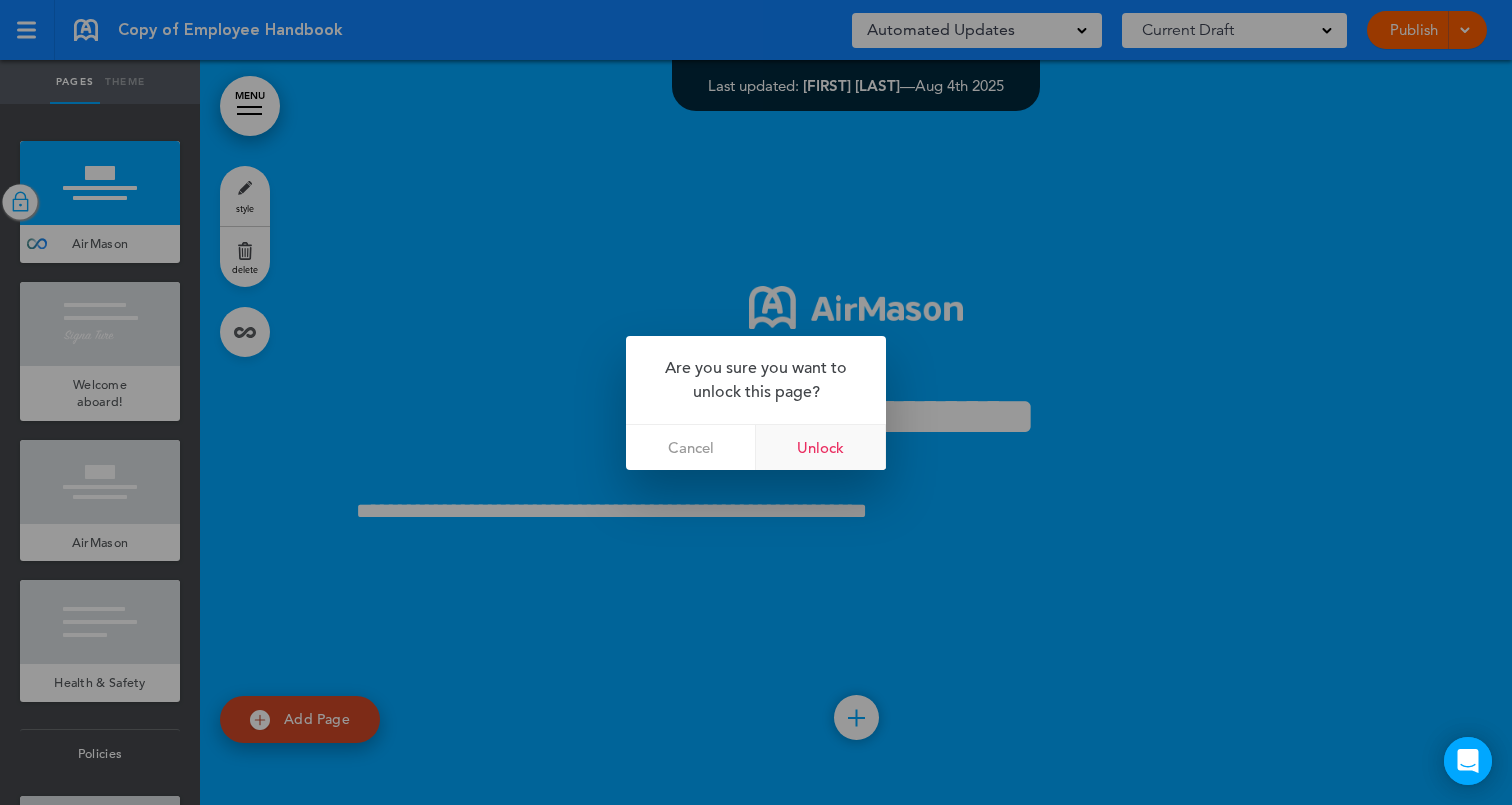 click on "Unlock" at bounding box center (821, 447) 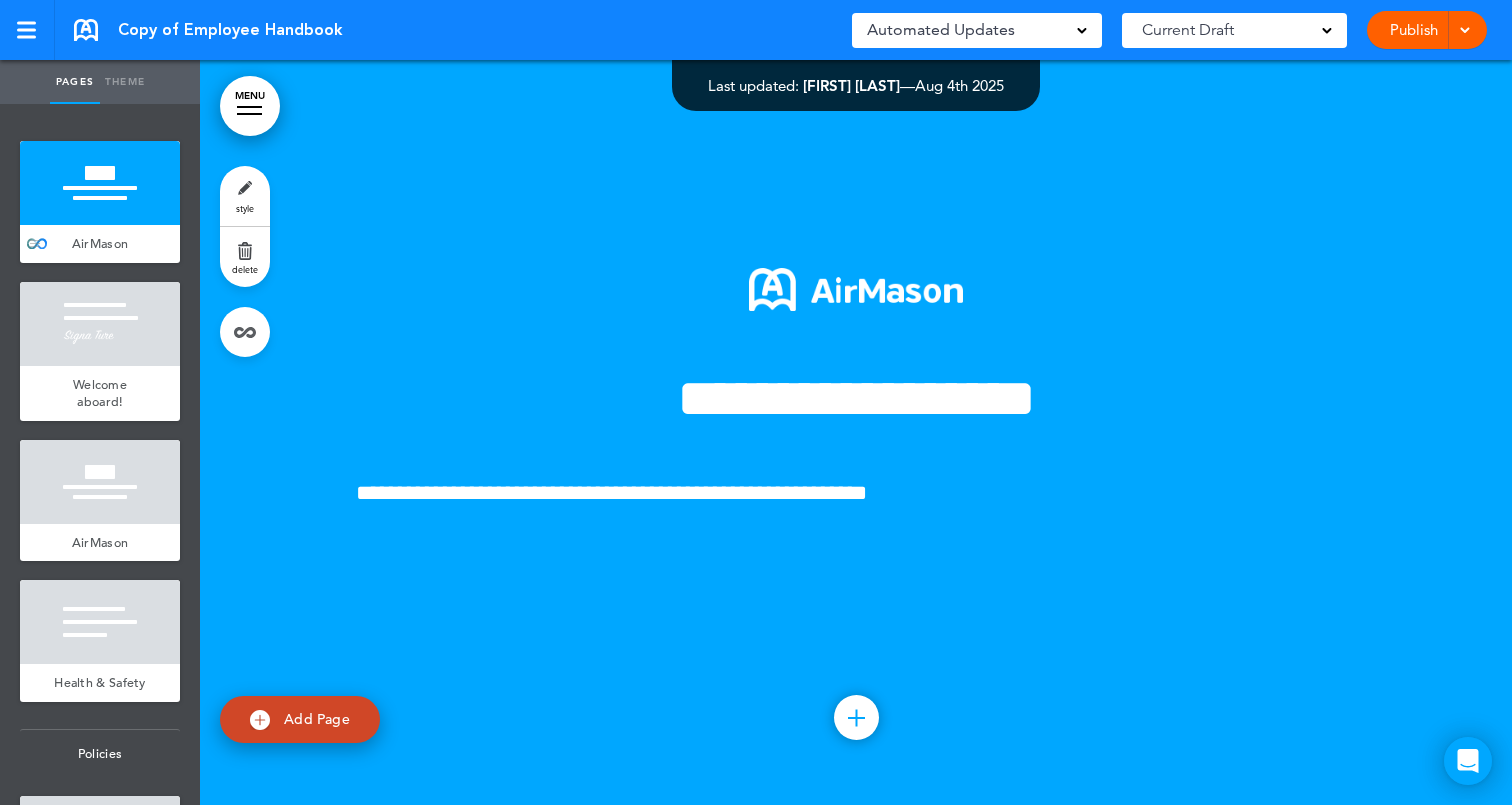click at bounding box center [100, 183] 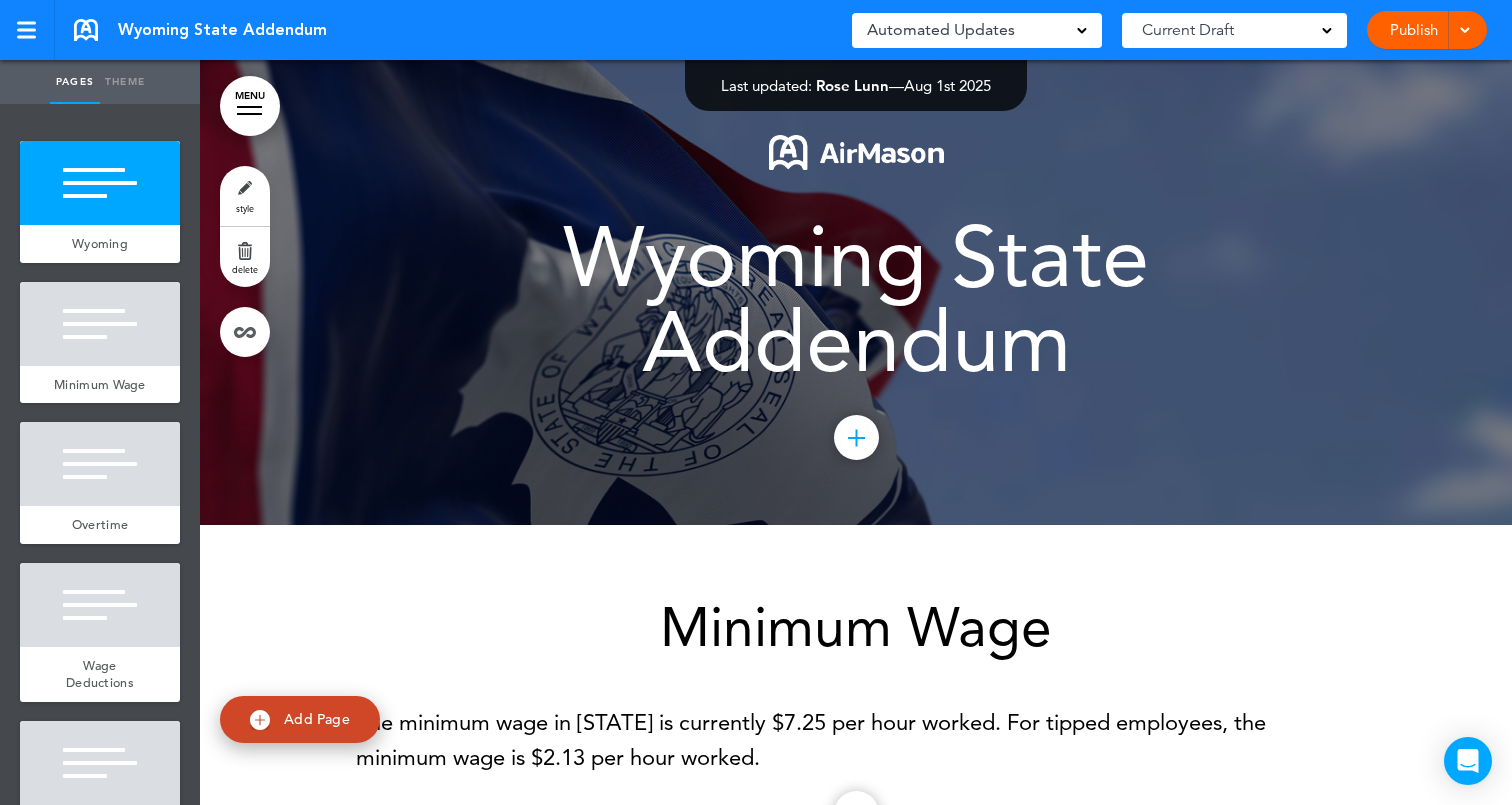 scroll, scrollTop: 0, scrollLeft: 0, axis: both 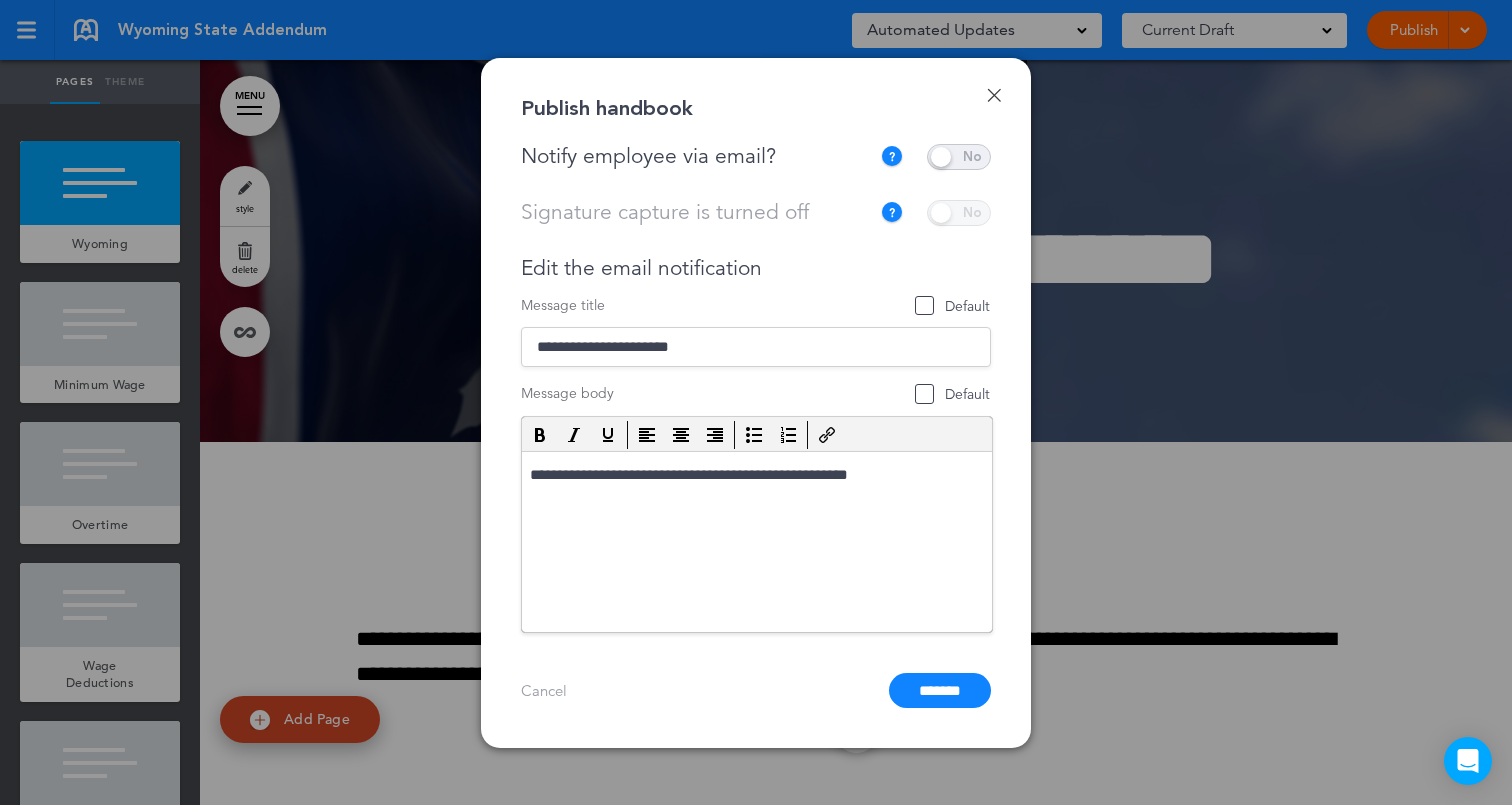 click on "Done" at bounding box center (994, 95) 